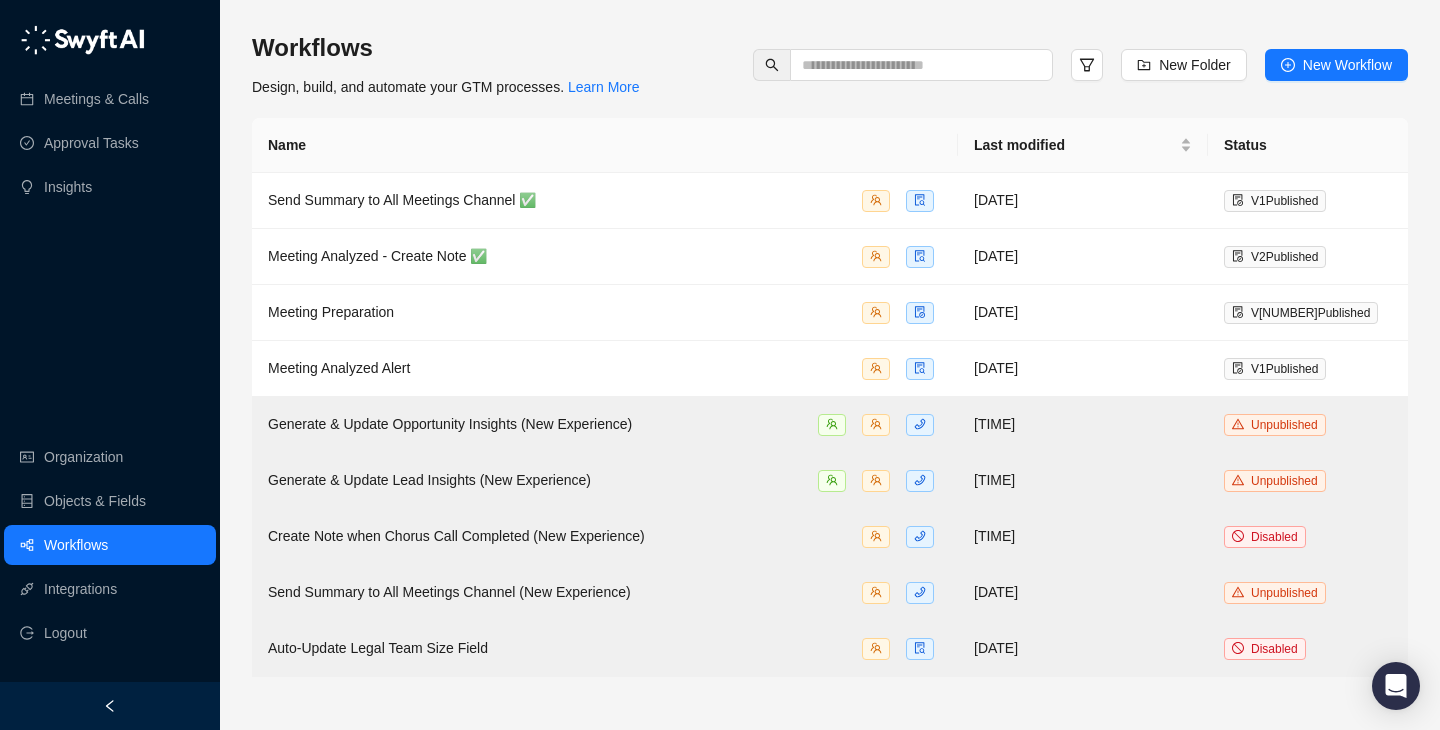 scroll, scrollTop: 0, scrollLeft: 0, axis: both 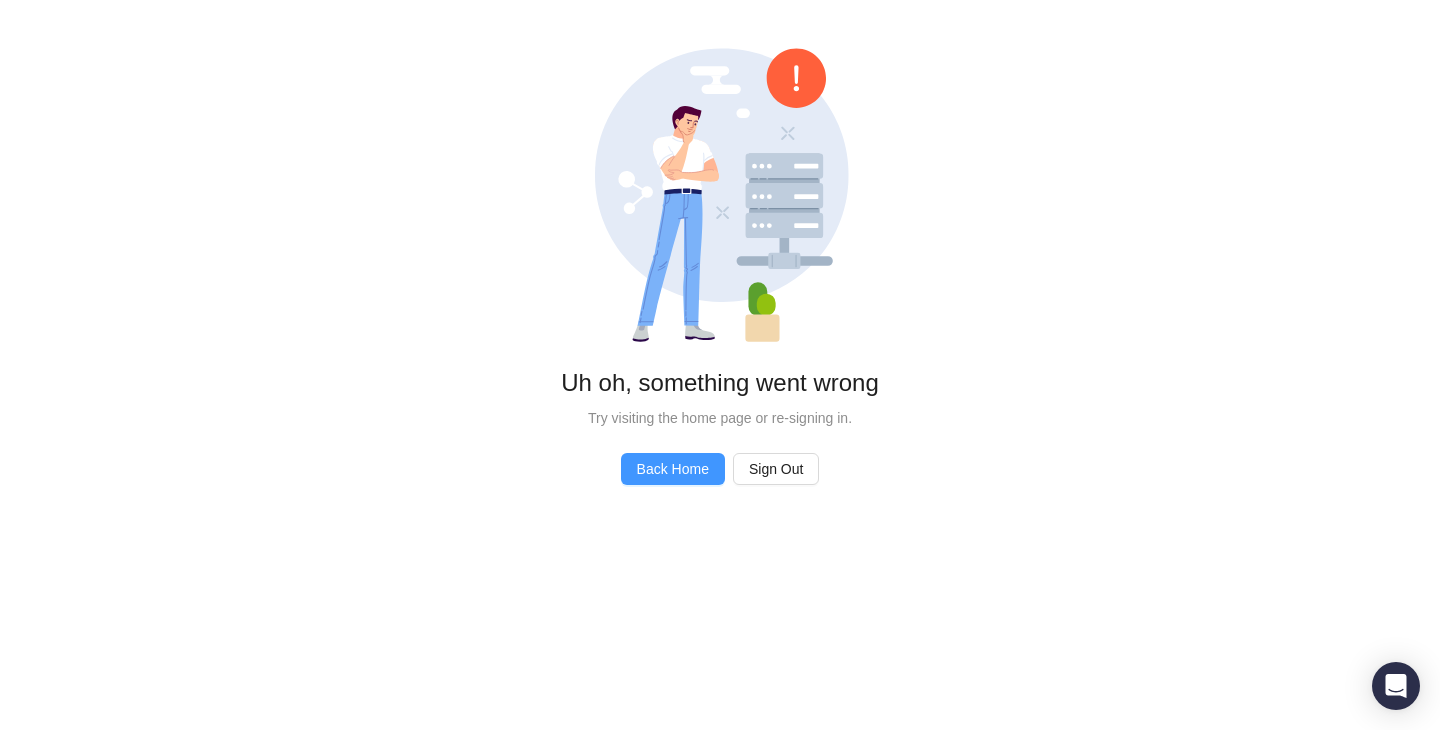 click on "Back Home" at bounding box center (673, 469) 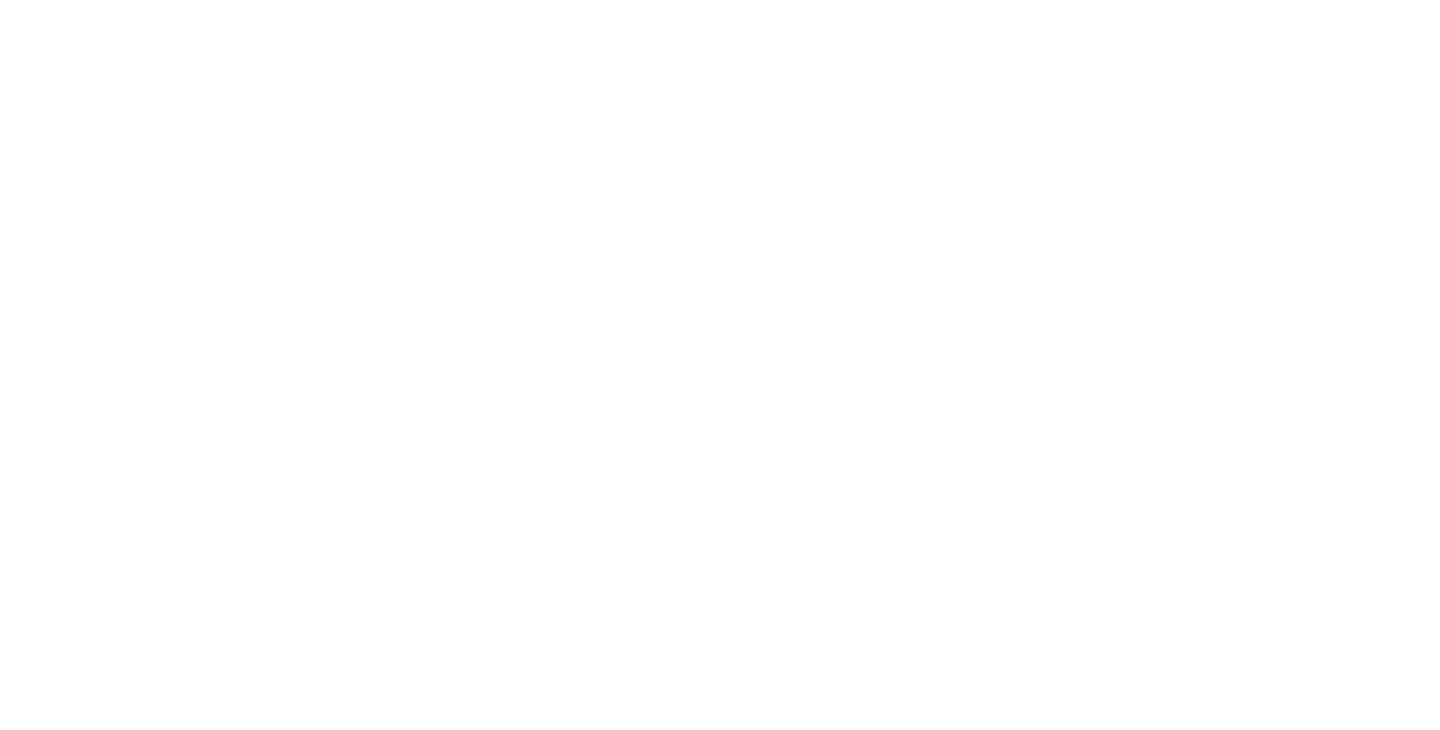 scroll, scrollTop: 0, scrollLeft: 0, axis: both 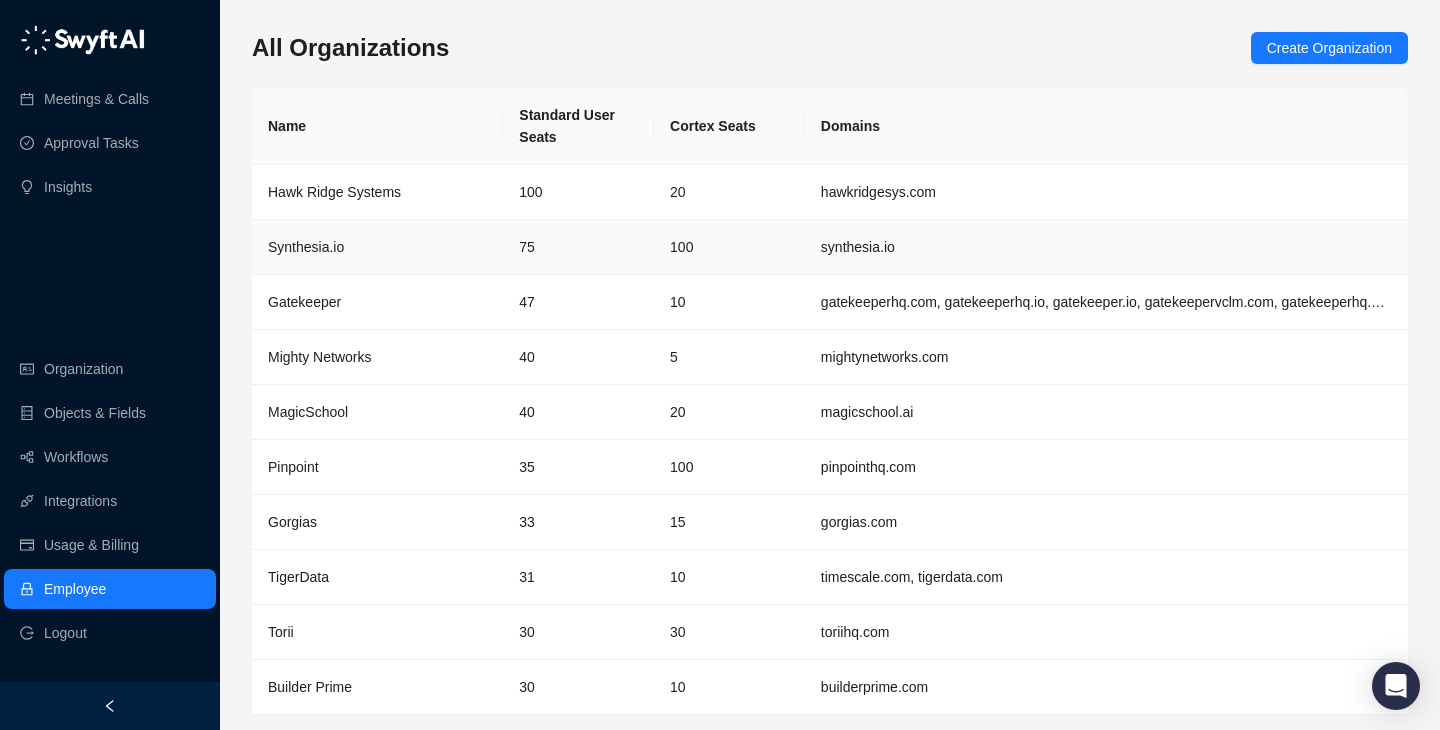 click on "100" at bounding box center [729, 247] 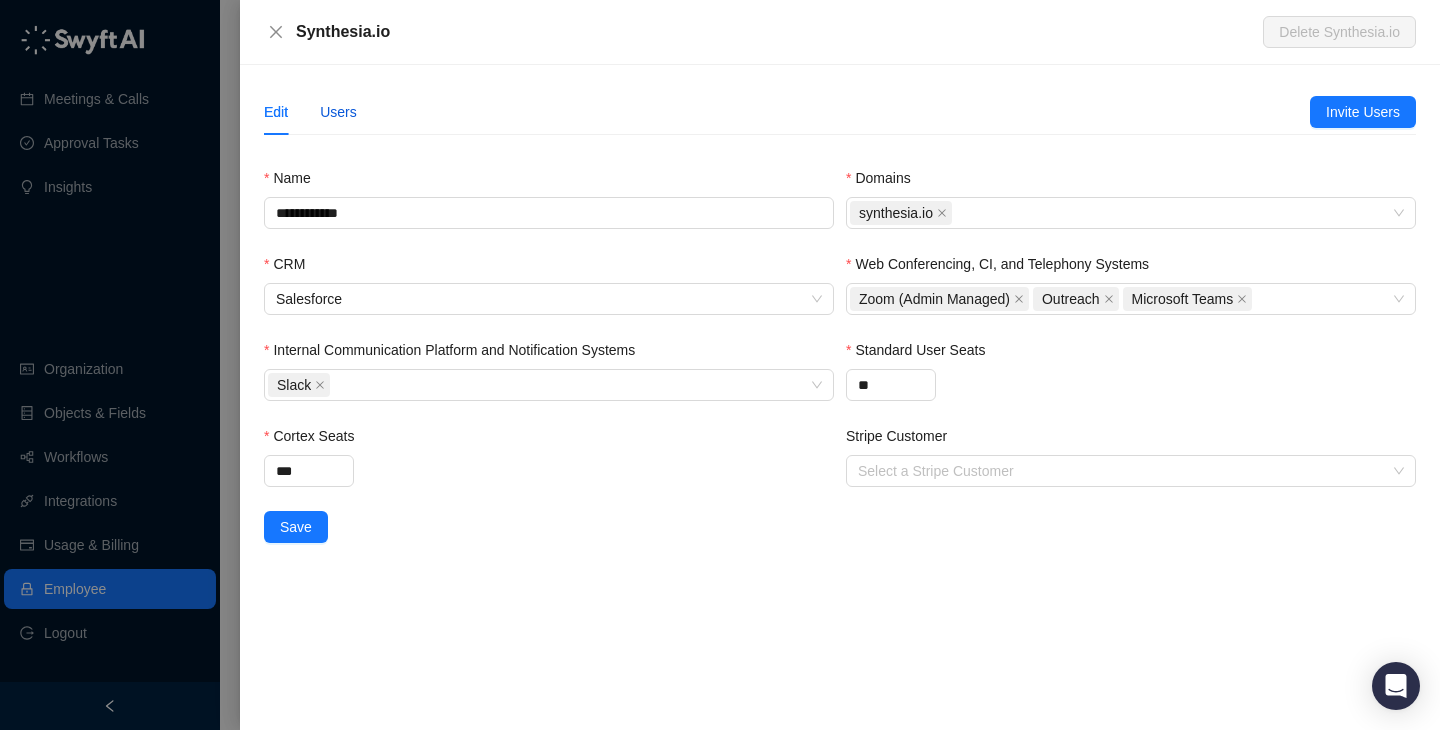 click on "Users" at bounding box center [338, 112] 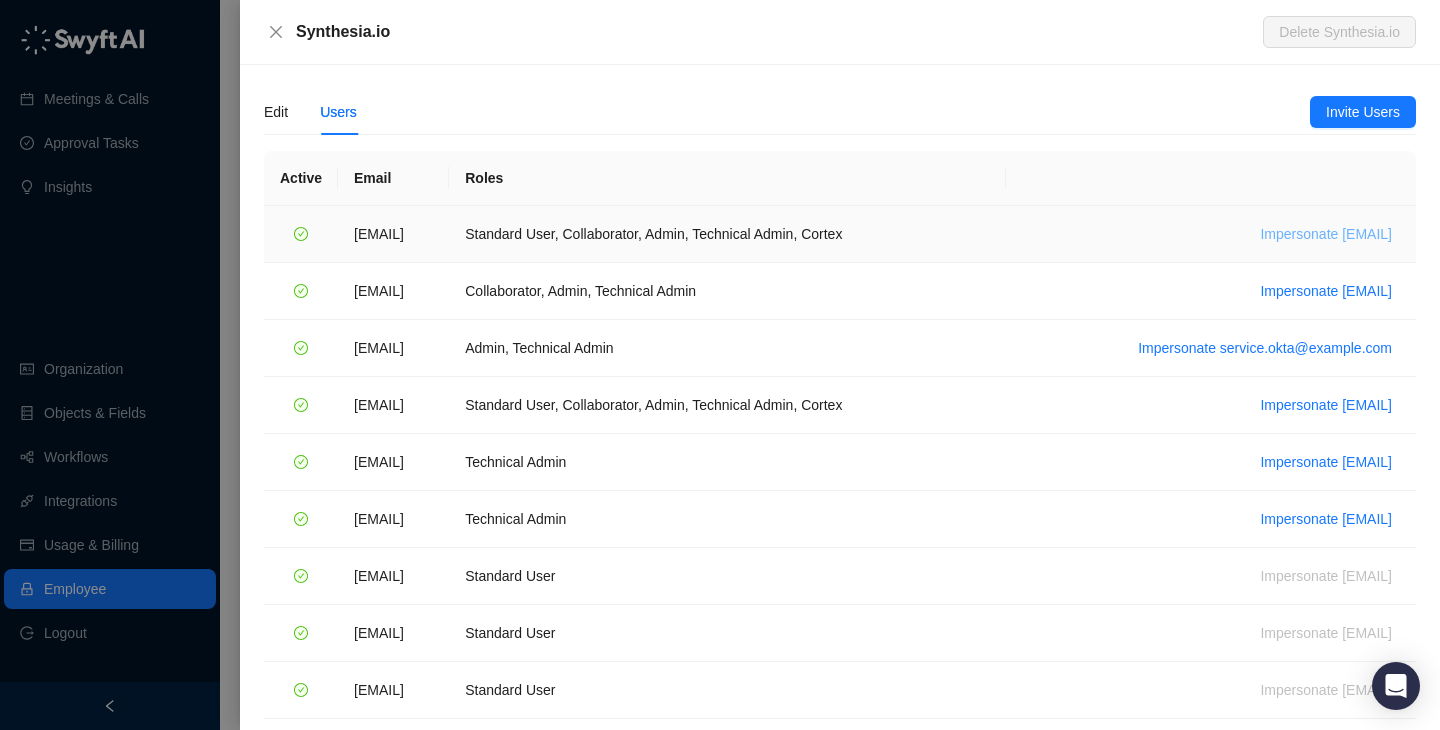 click on "Impersonate daniel.vanderwalt@synthesia.io" at bounding box center (1326, 234) 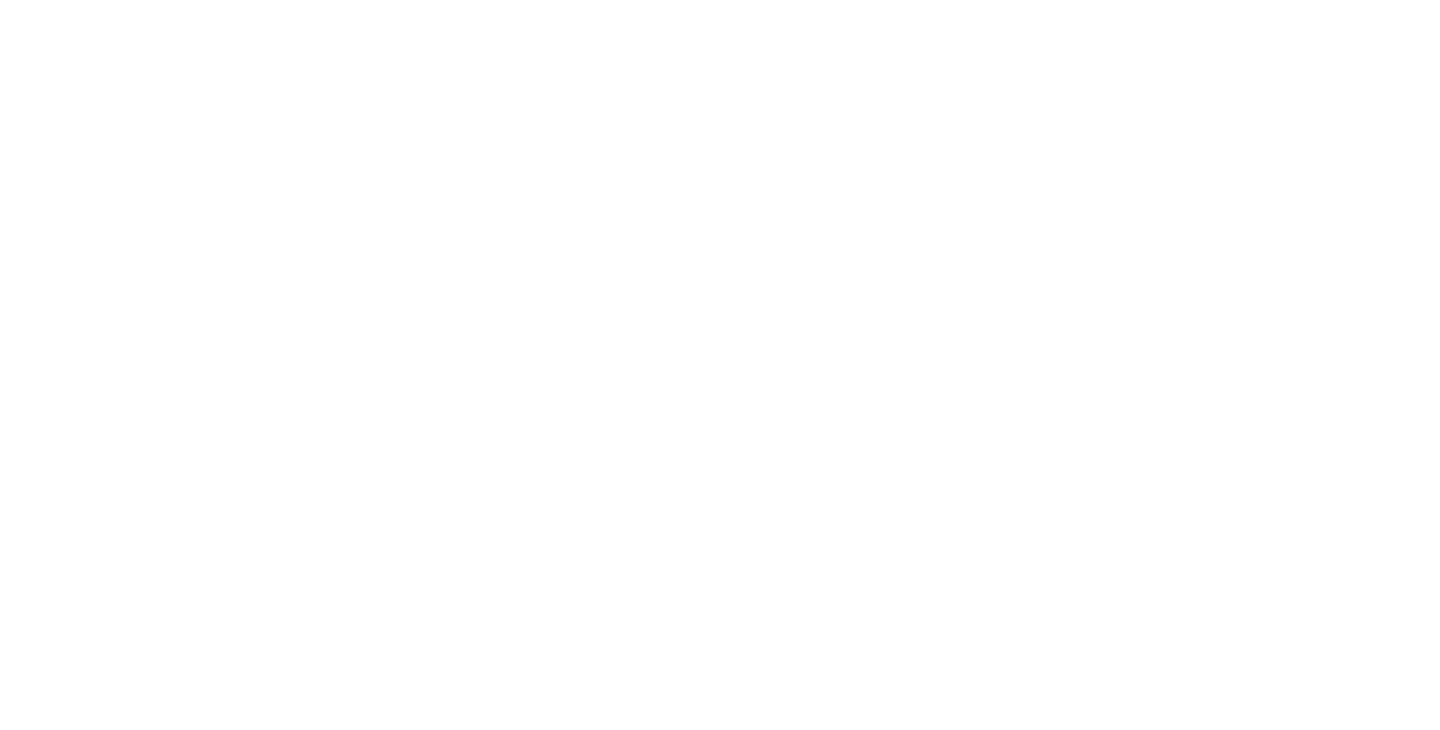 scroll, scrollTop: 0, scrollLeft: 0, axis: both 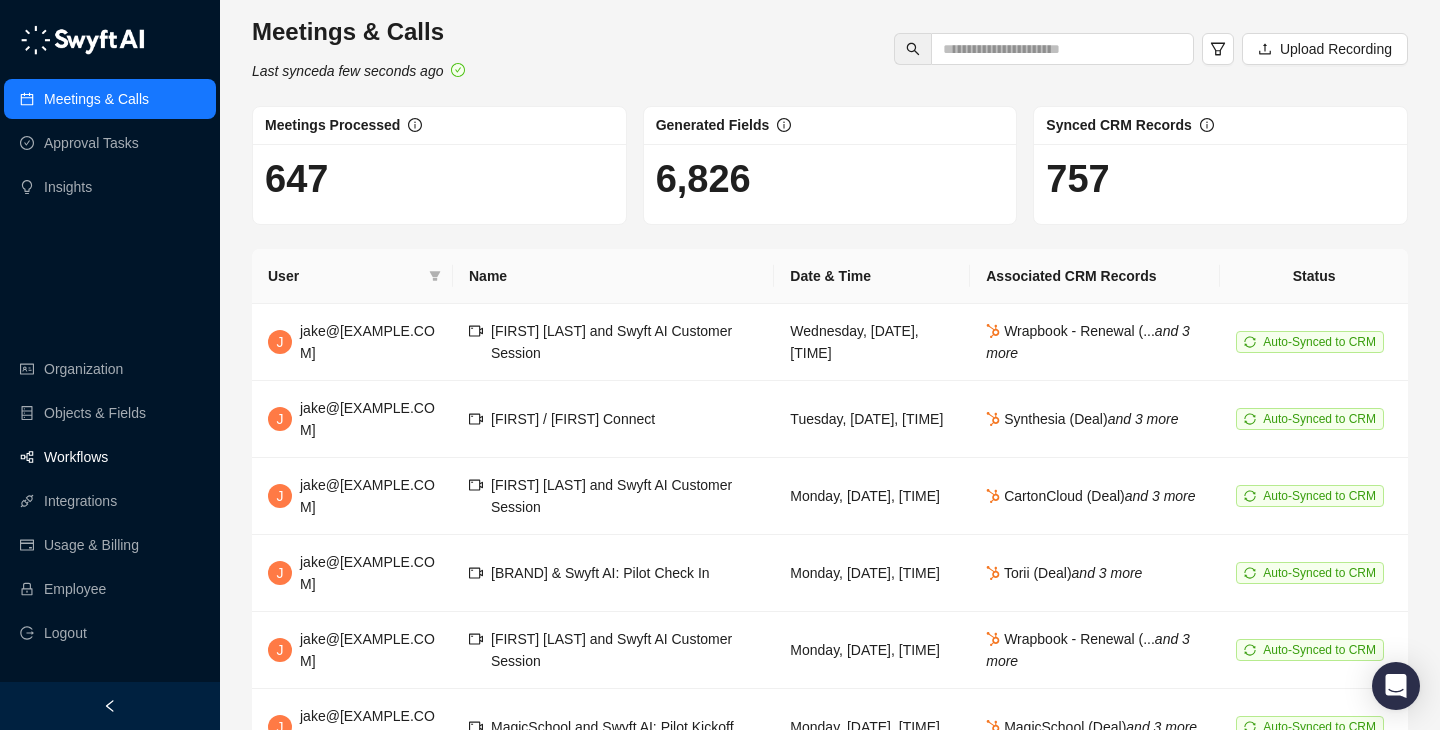 click on "Workflows" at bounding box center [110, 457] 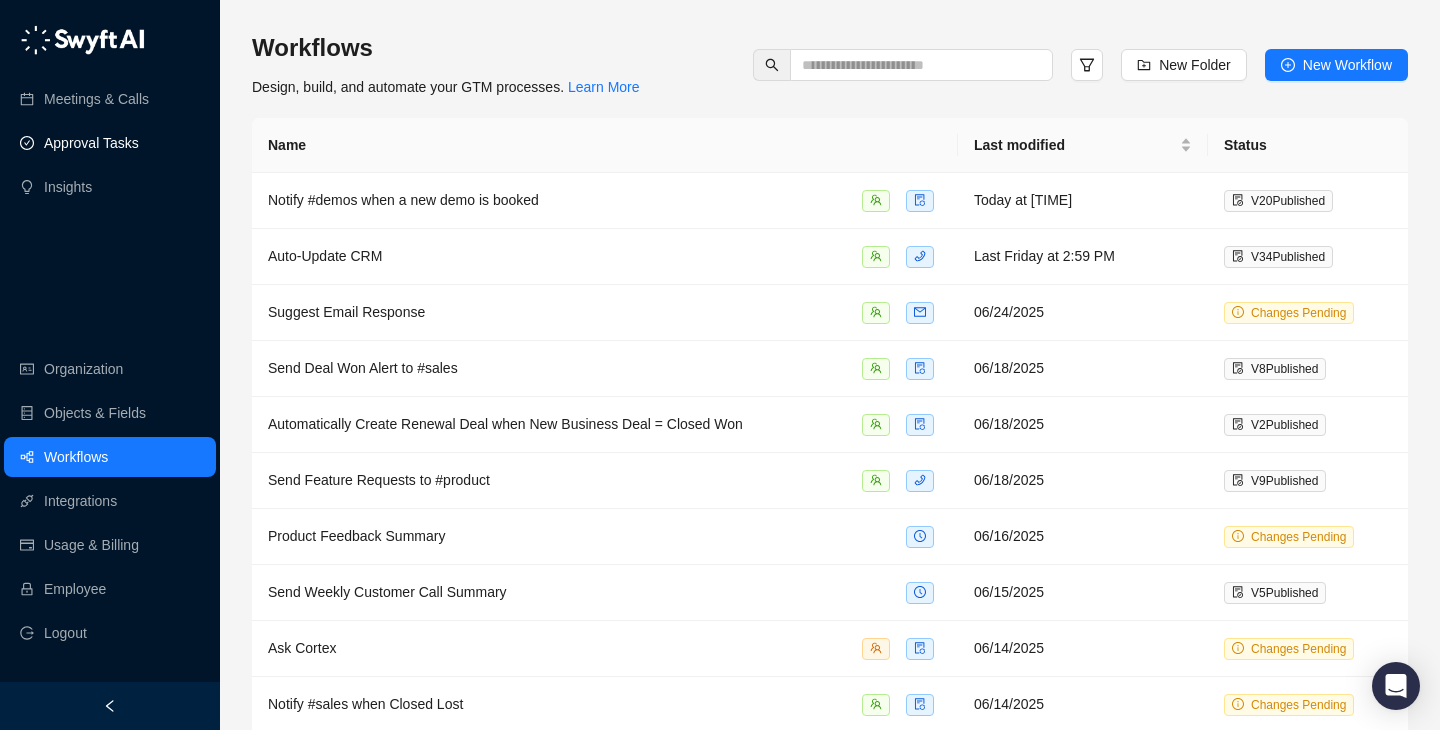 click on "Approval Tasks" at bounding box center [91, 143] 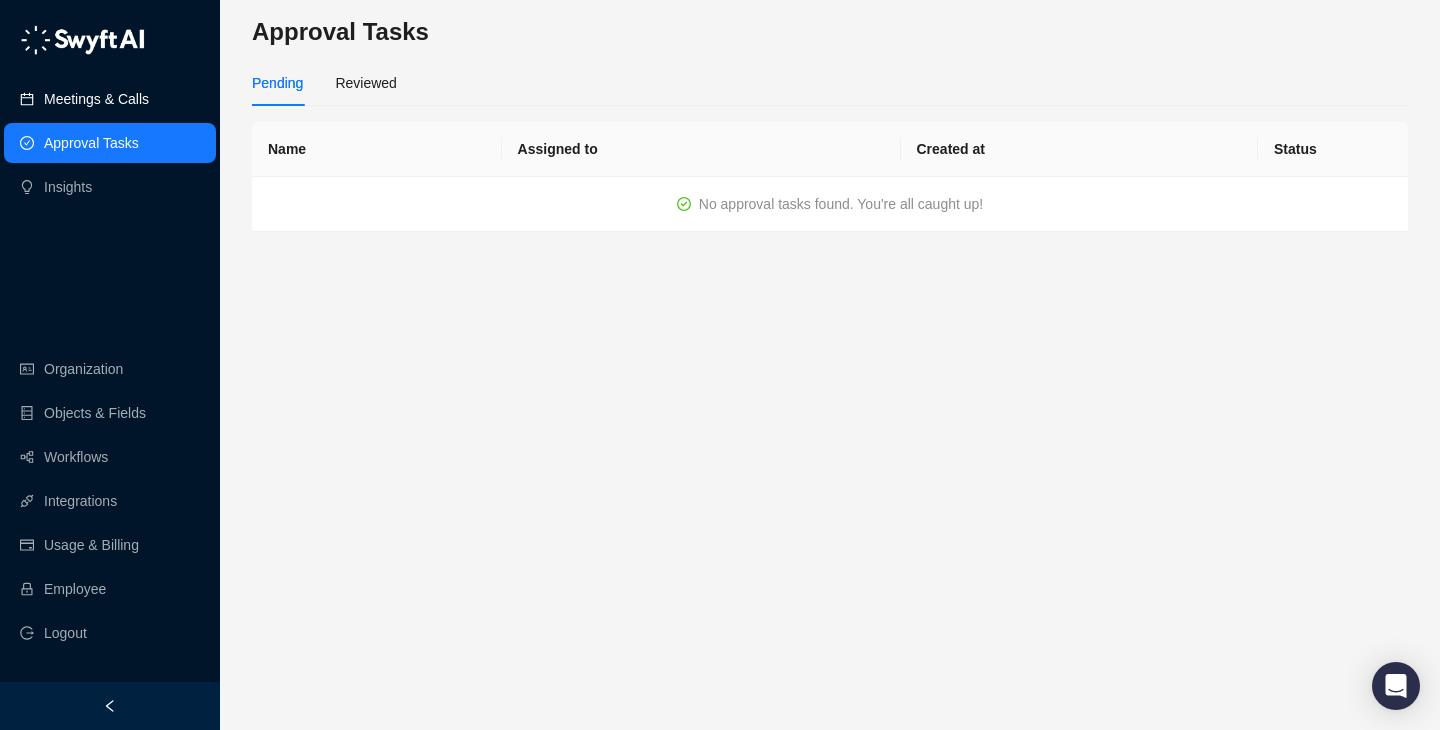 click on "Meetings & Calls" at bounding box center [96, 99] 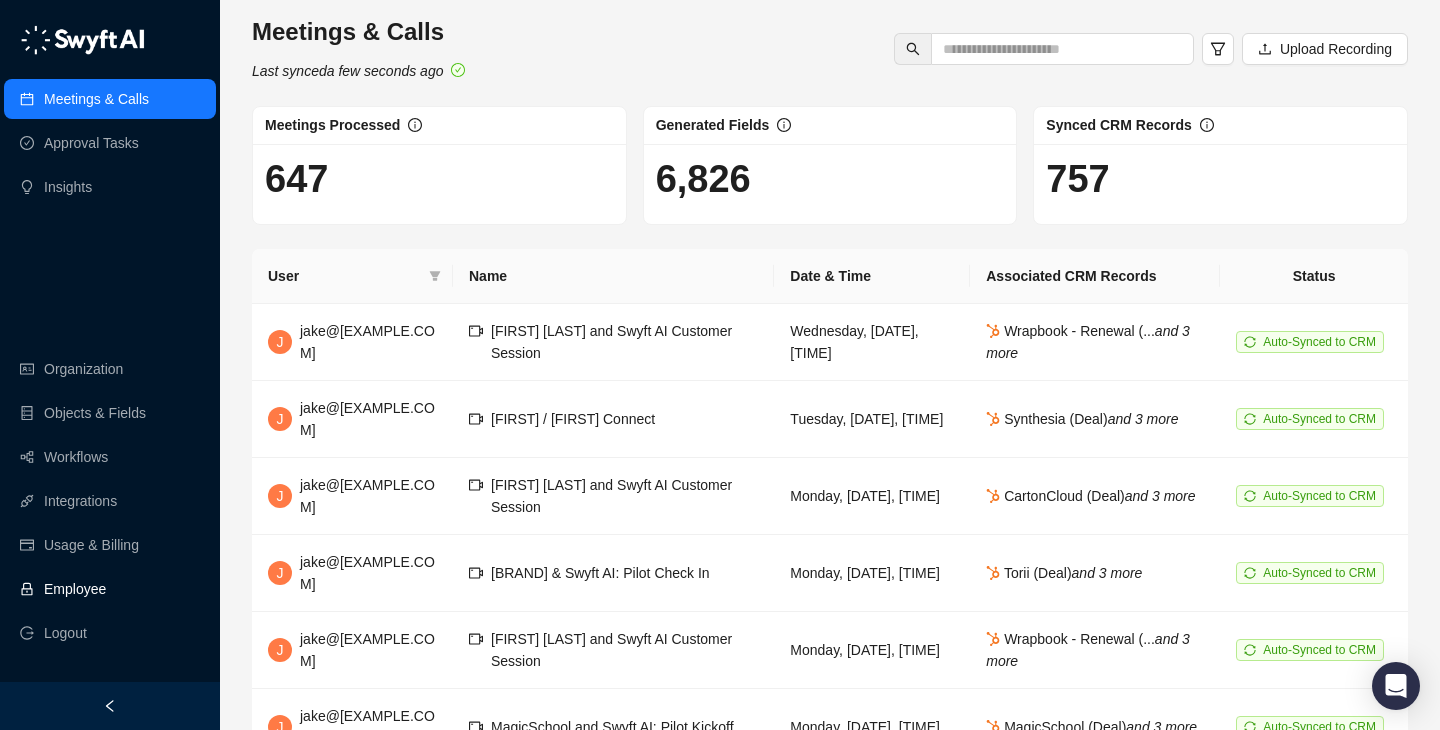 click on "Employee" at bounding box center [110, 589] 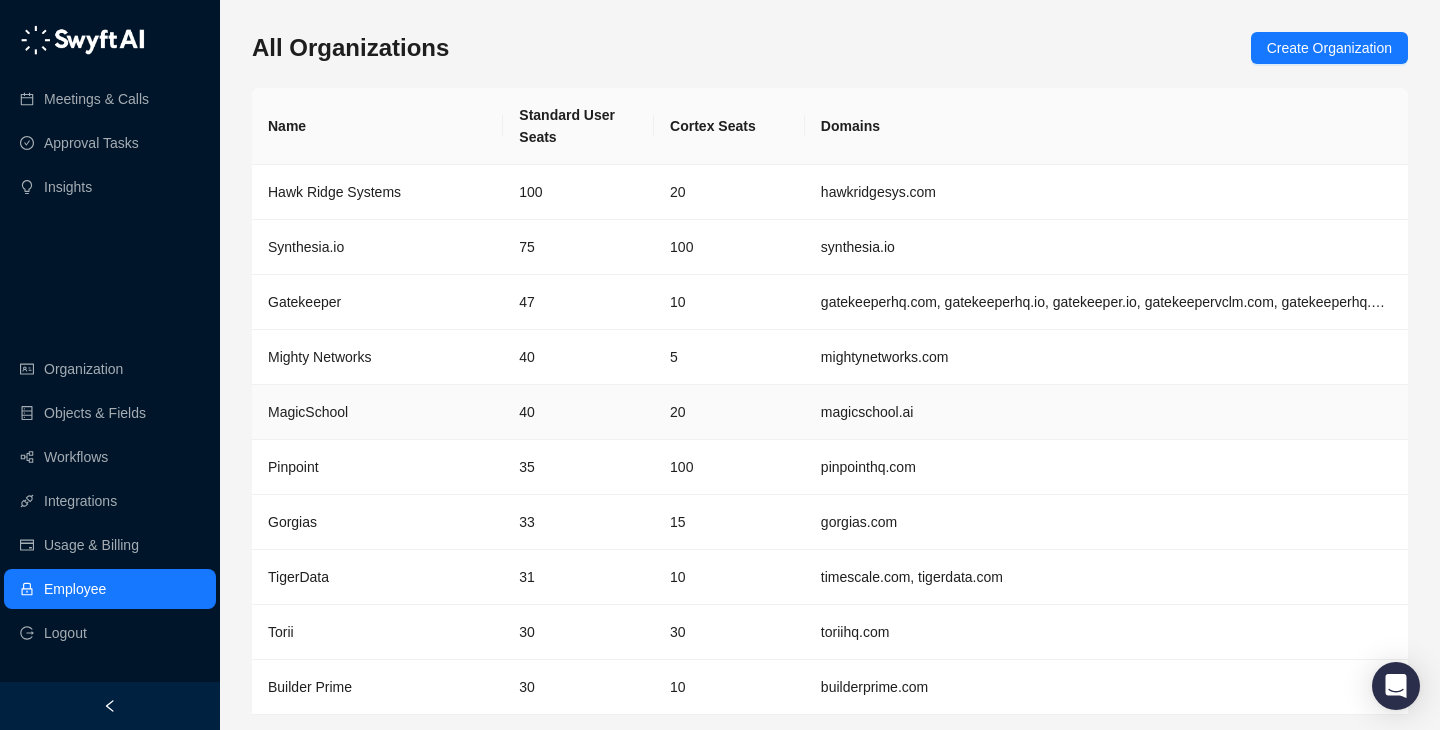 scroll, scrollTop: 65, scrollLeft: 0, axis: vertical 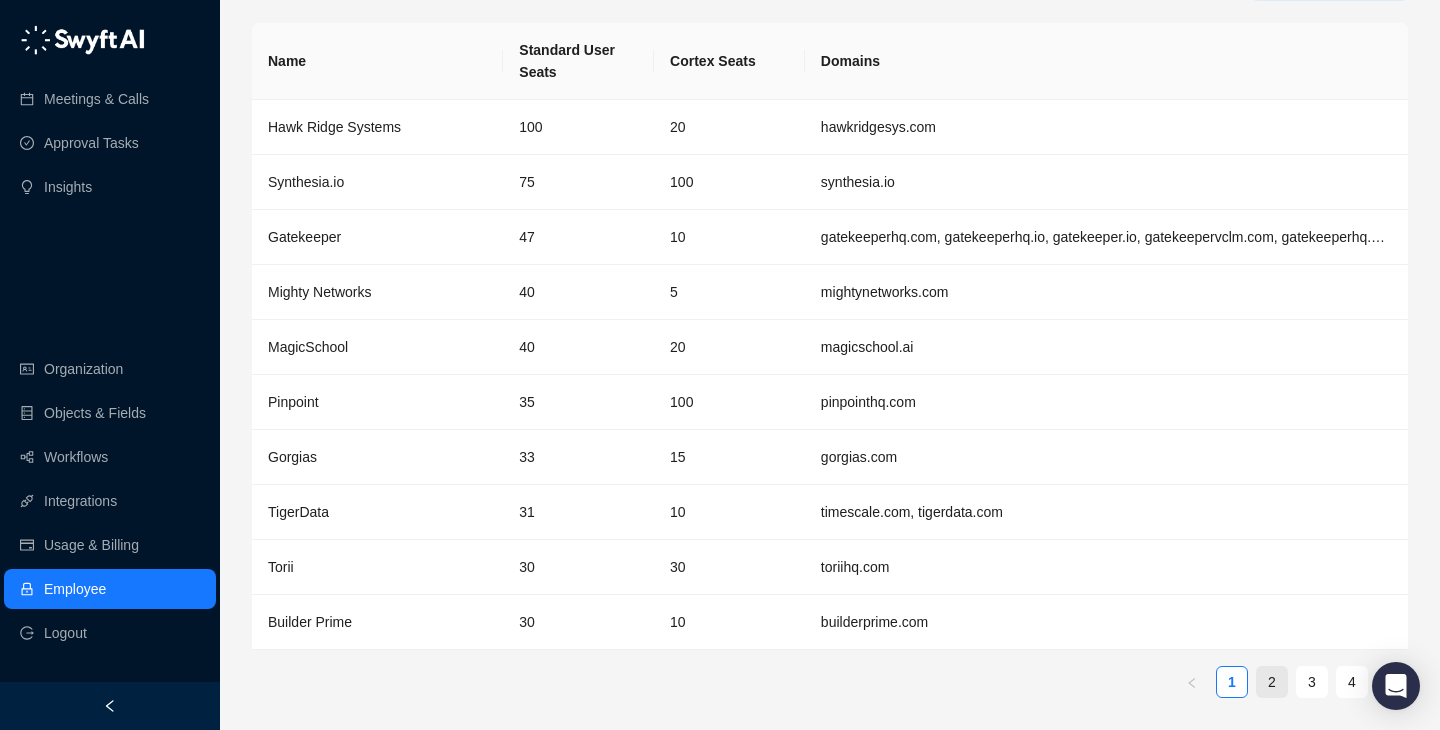 click on "2" at bounding box center (1272, 682) 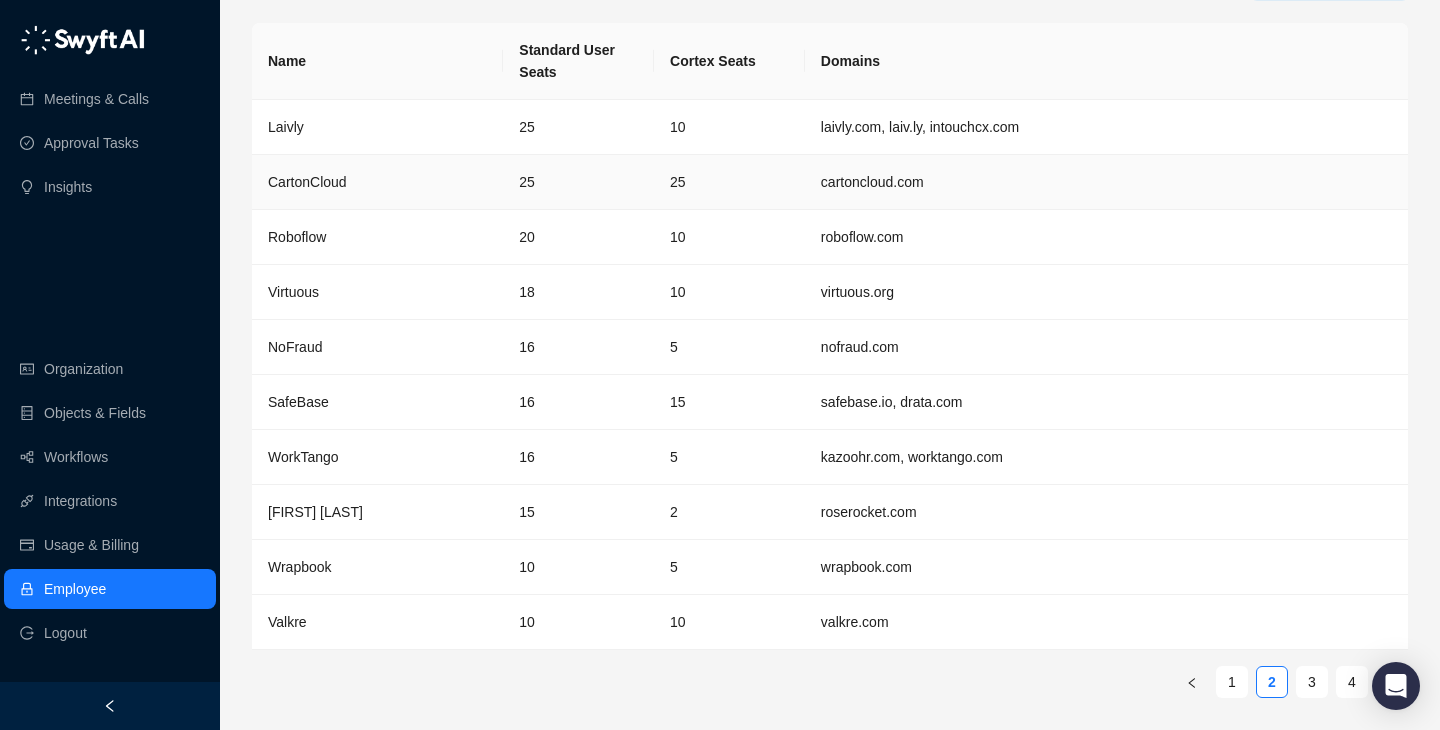 click on "CartonCloud" at bounding box center [377, 182] 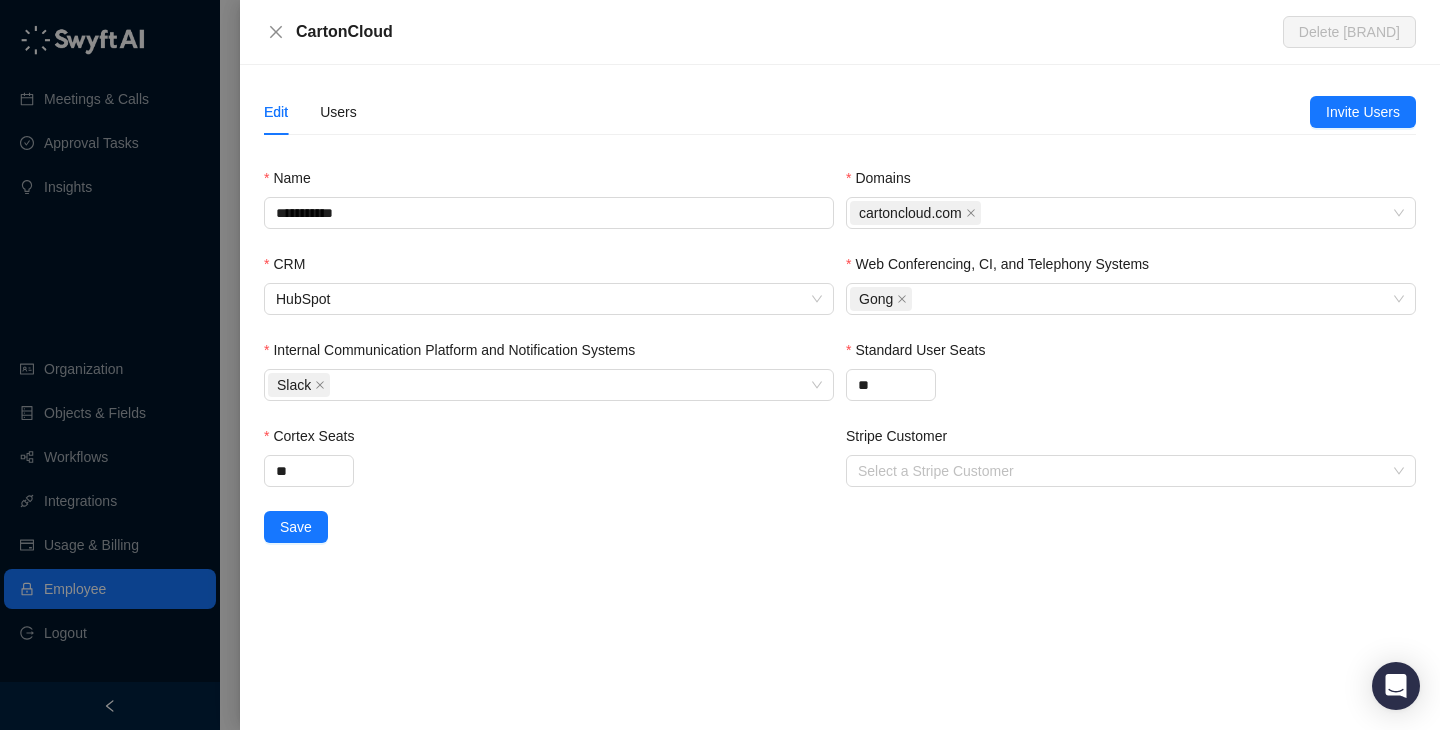 click on "Edit Users" at bounding box center (787, 112) 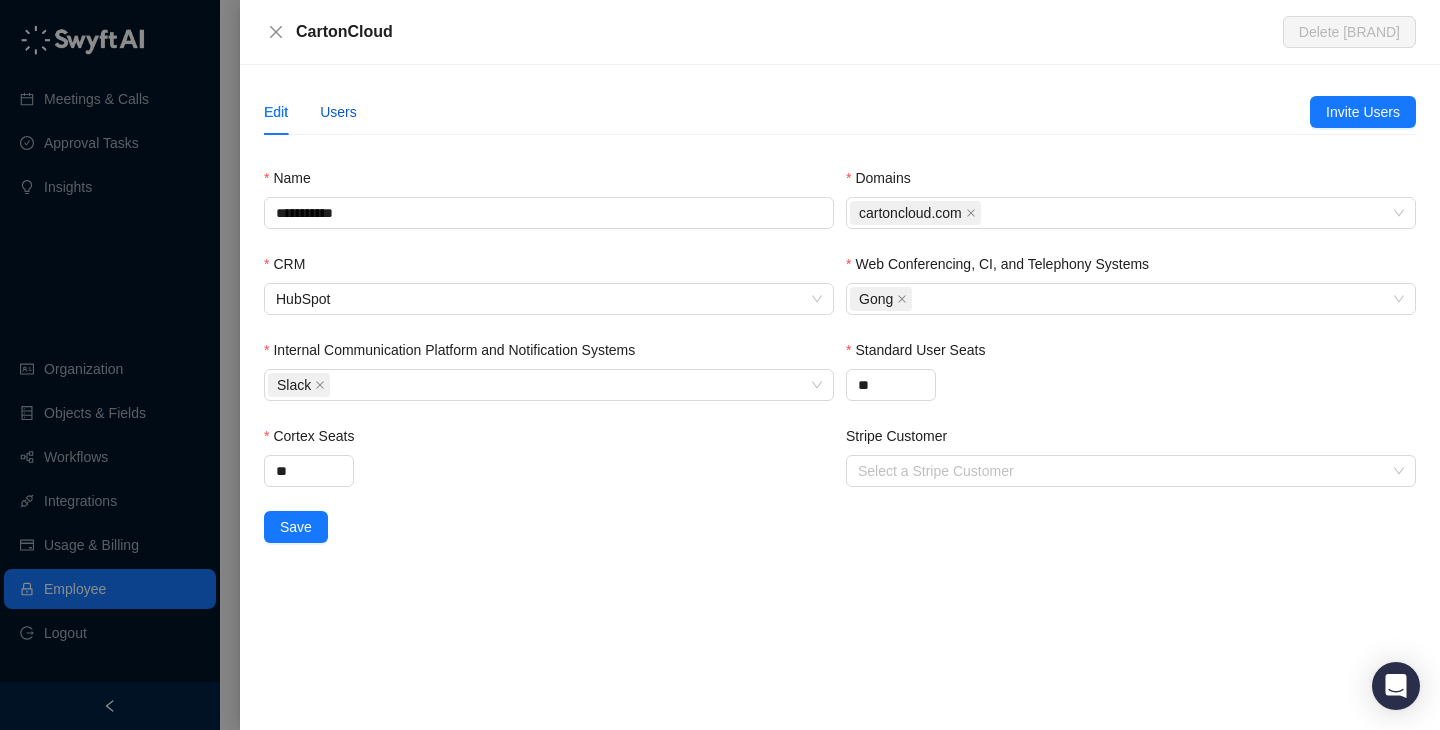 click on "Users" at bounding box center [338, 112] 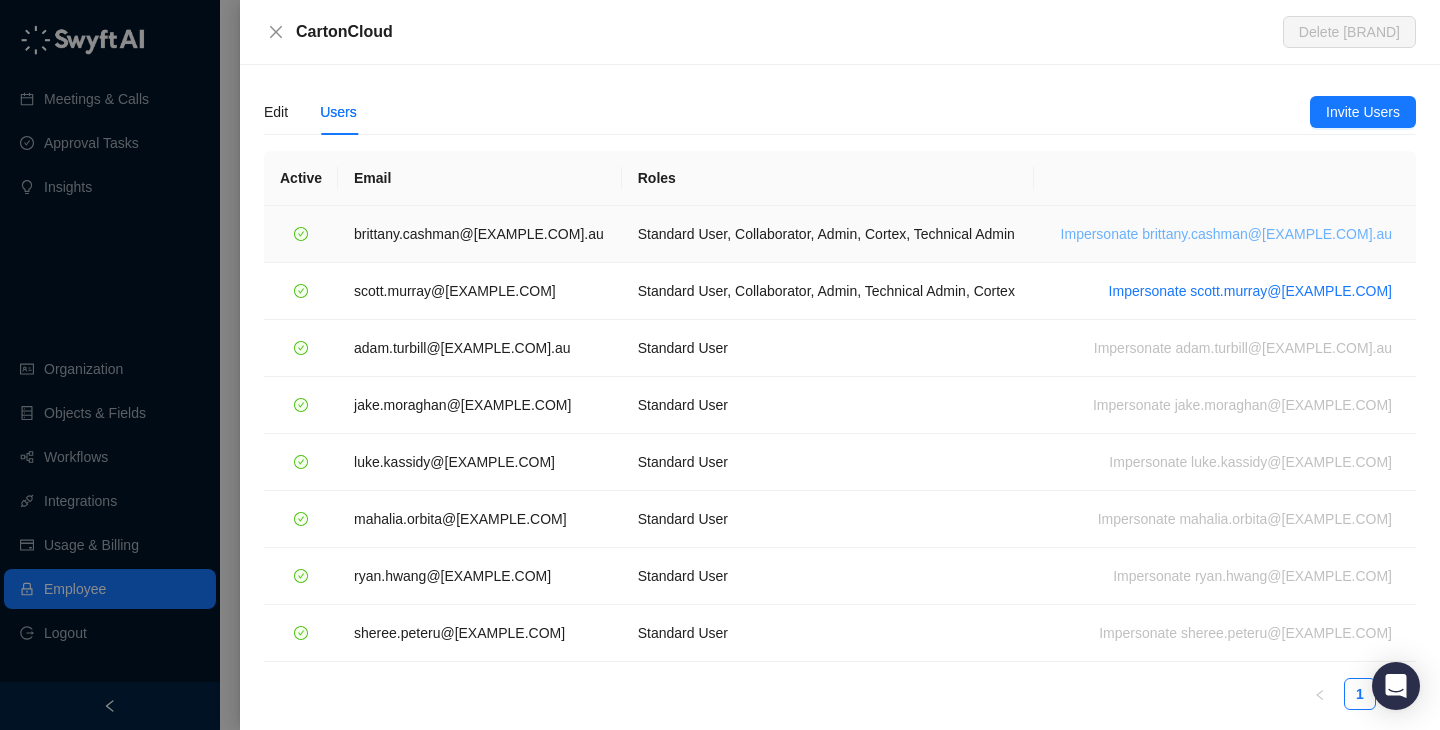 click on "Impersonate [EMAIL]" at bounding box center (1226, 234) 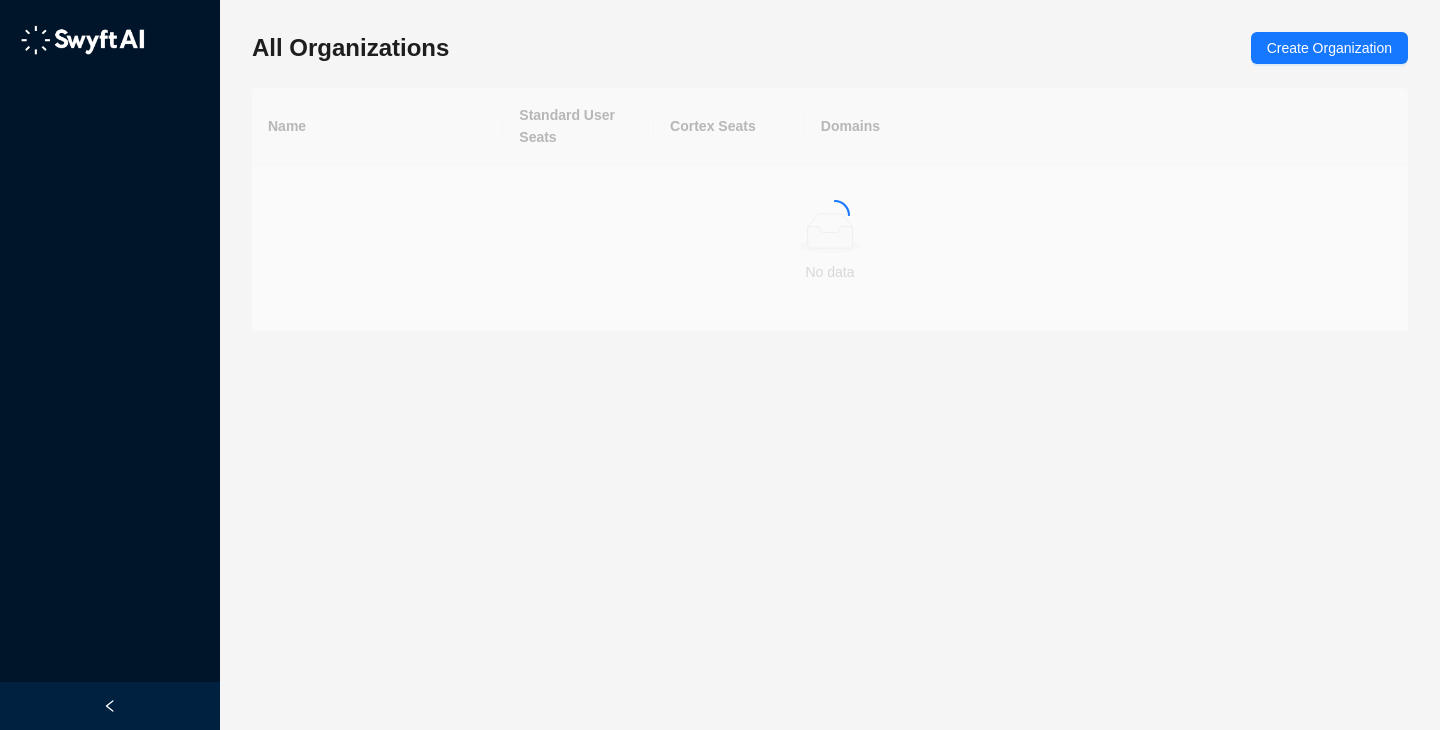 scroll, scrollTop: 0, scrollLeft: 0, axis: both 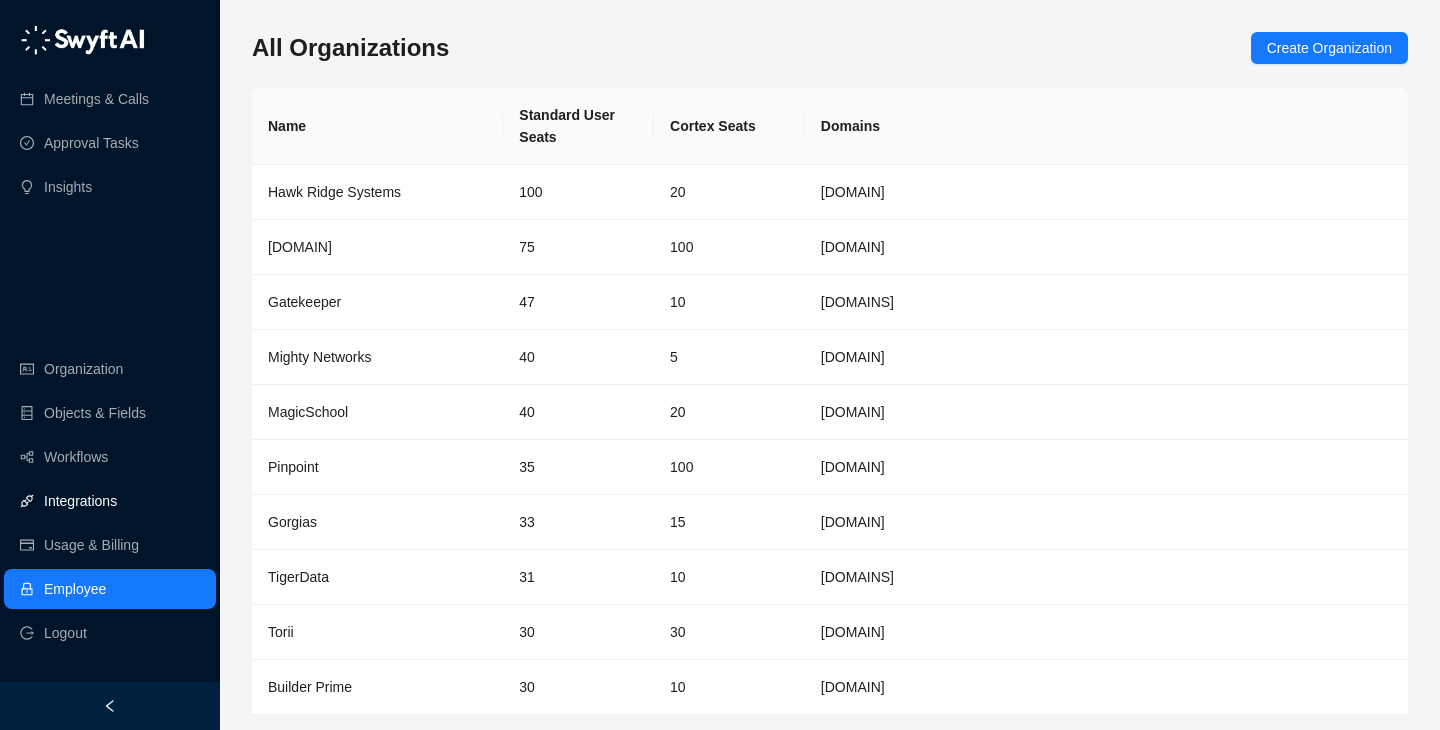 click on "Integrations" at bounding box center [80, 501] 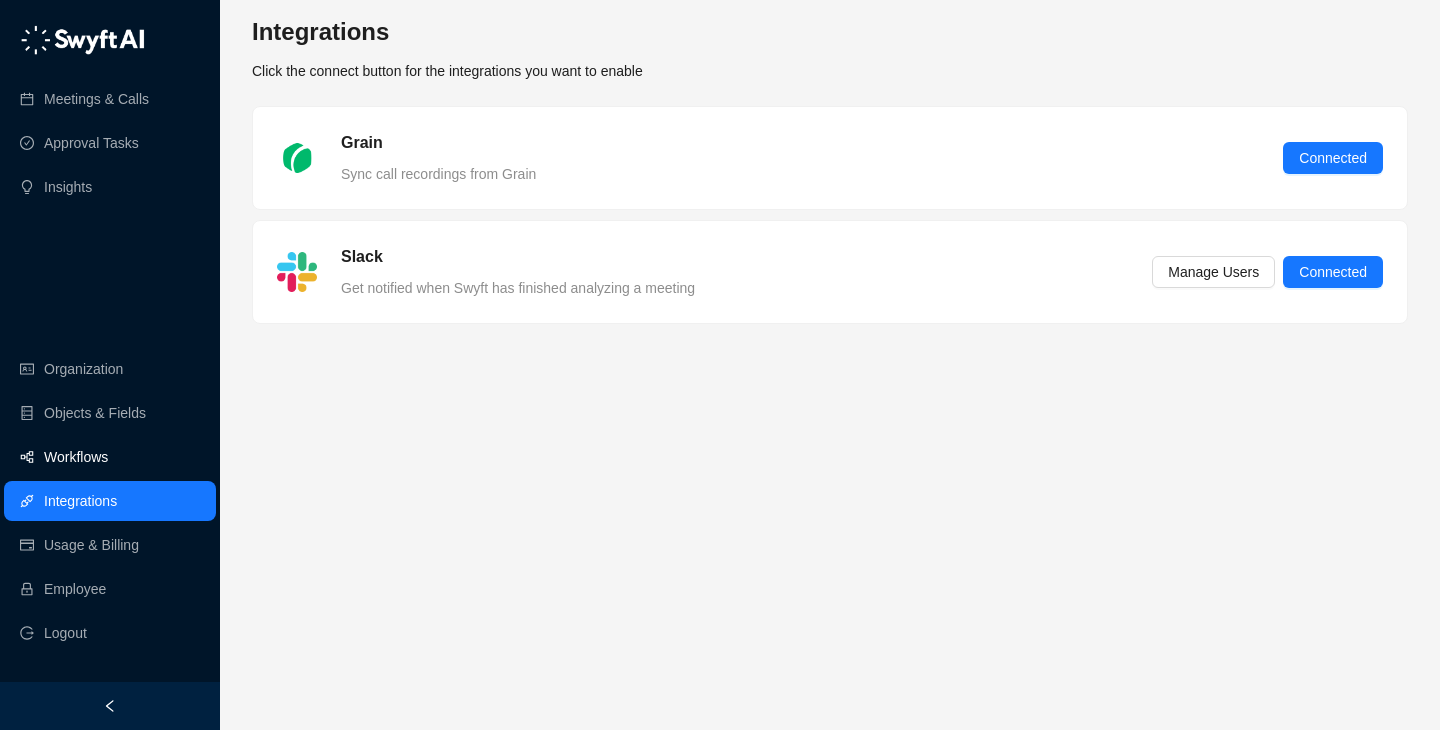 click on "Workflows" at bounding box center [110, 187] 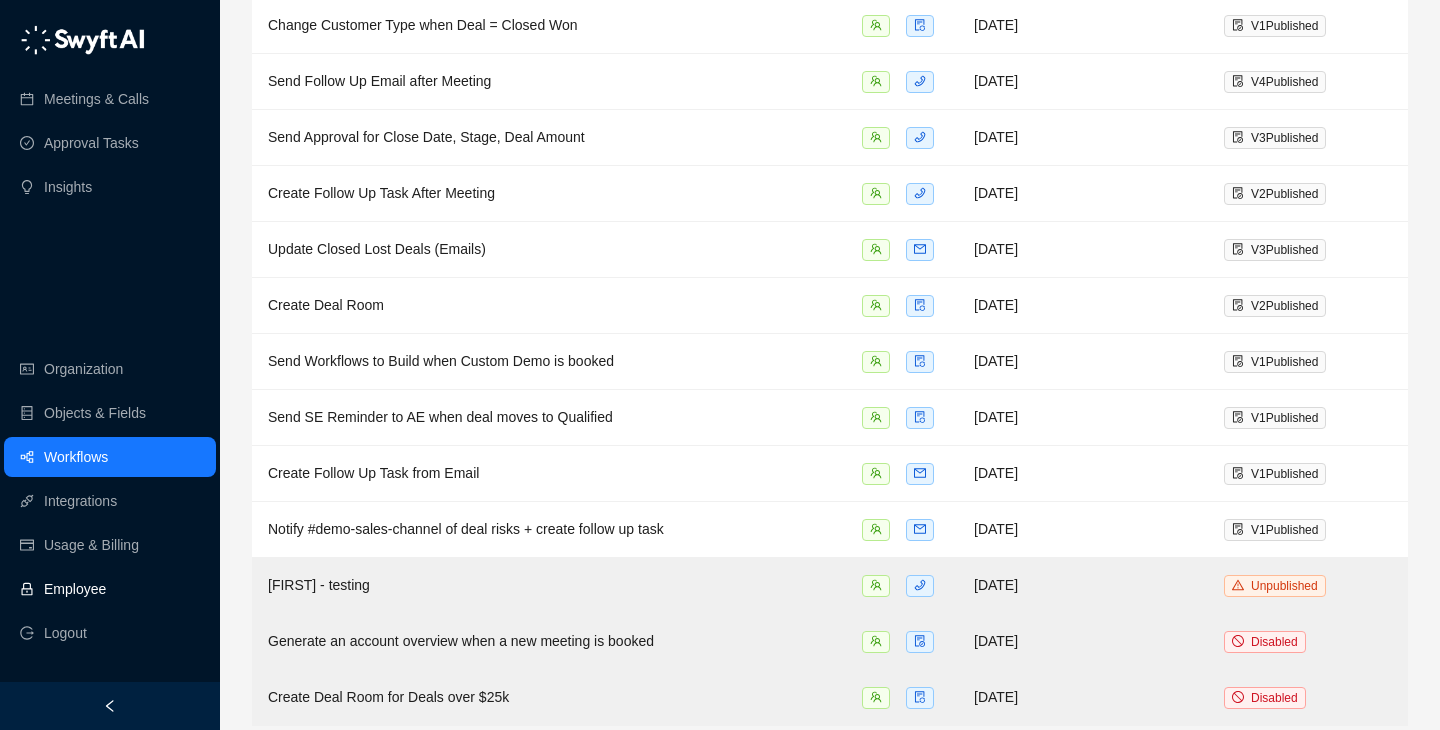 click on "Employee" at bounding box center [110, 589] 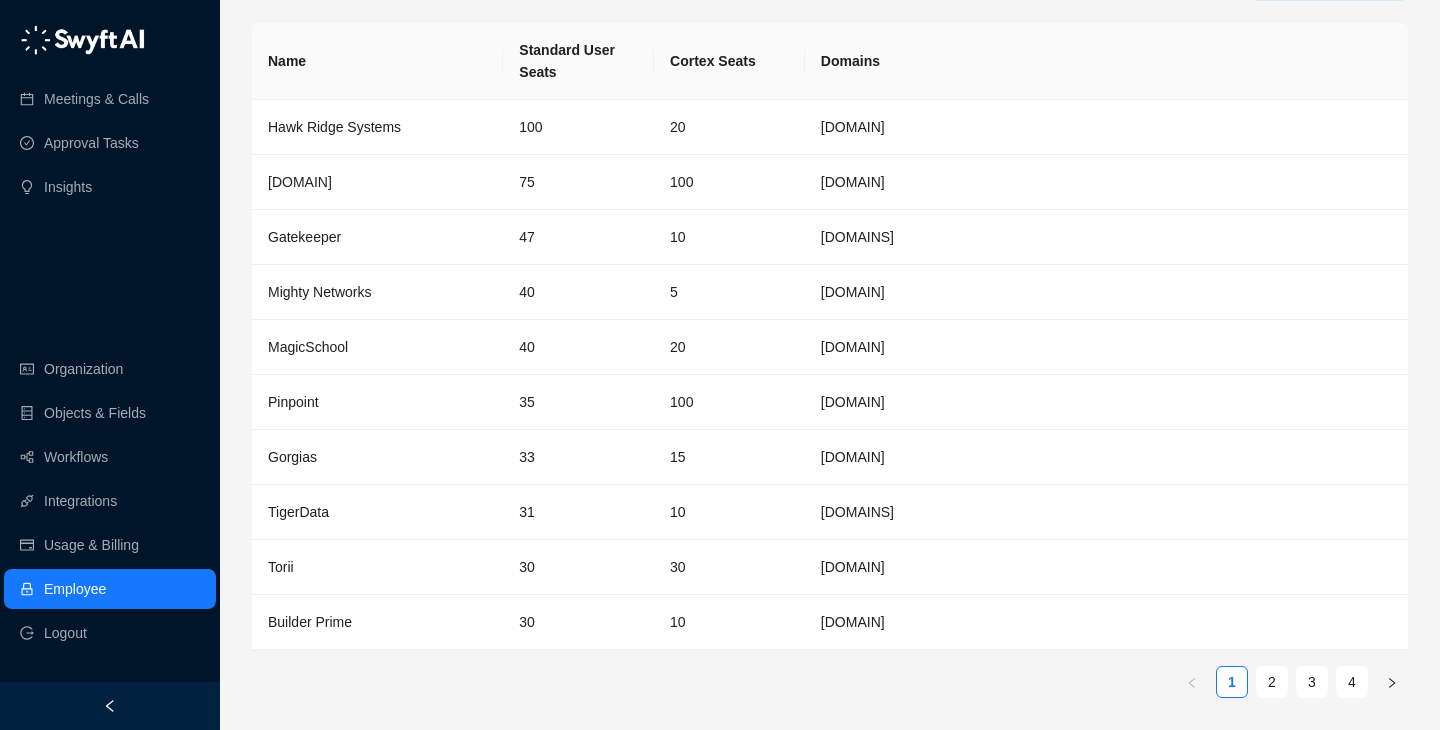scroll, scrollTop: 65, scrollLeft: 0, axis: vertical 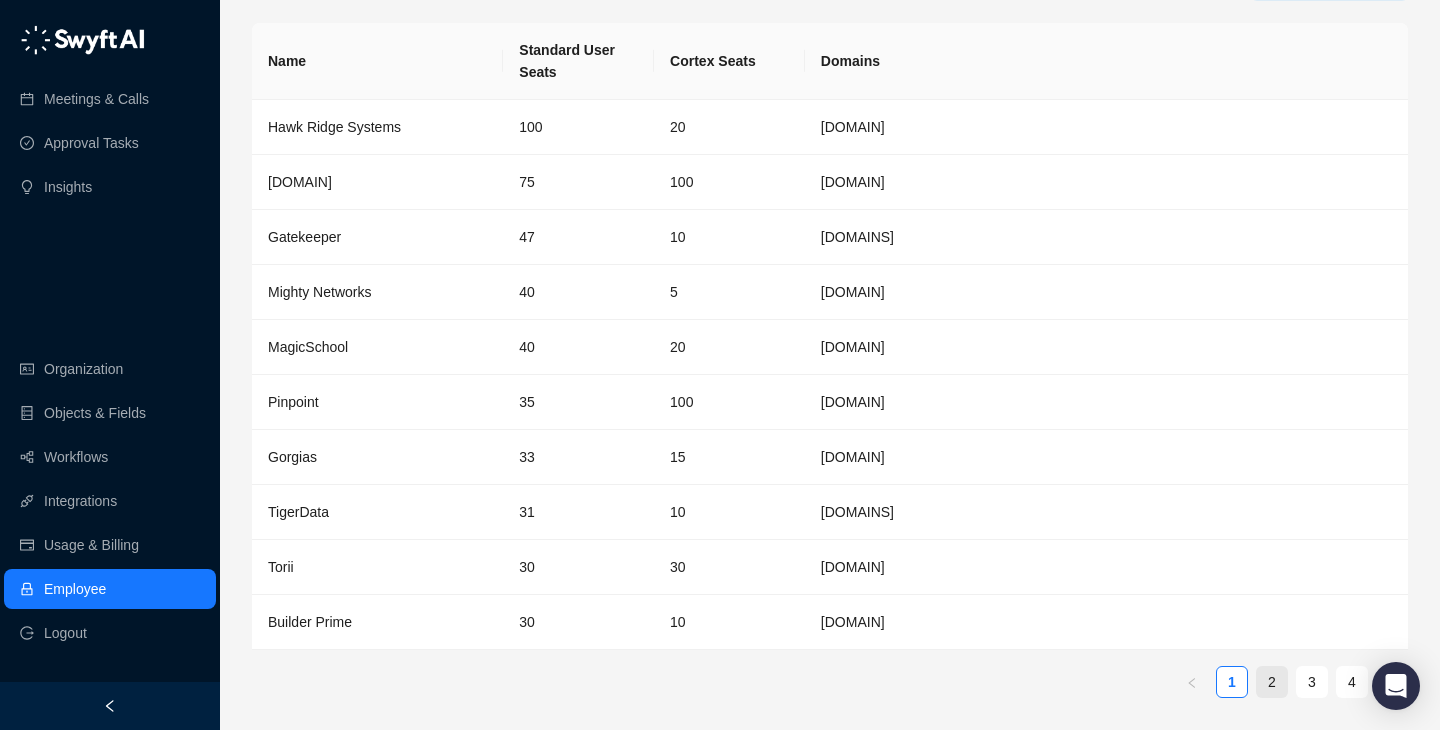 click on "2" at bounding box center [1272, 682] 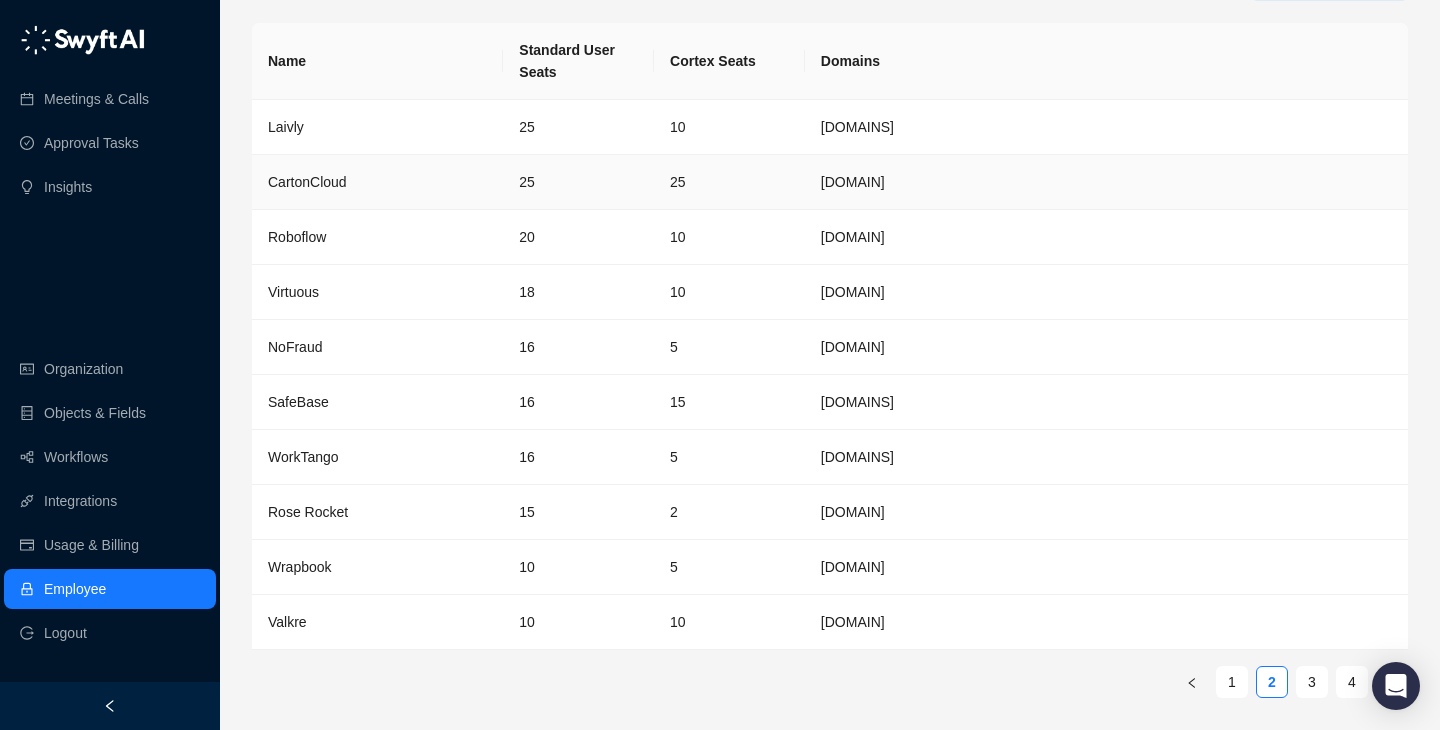 click on "CartonCloud" at bounding box center (377, 182) 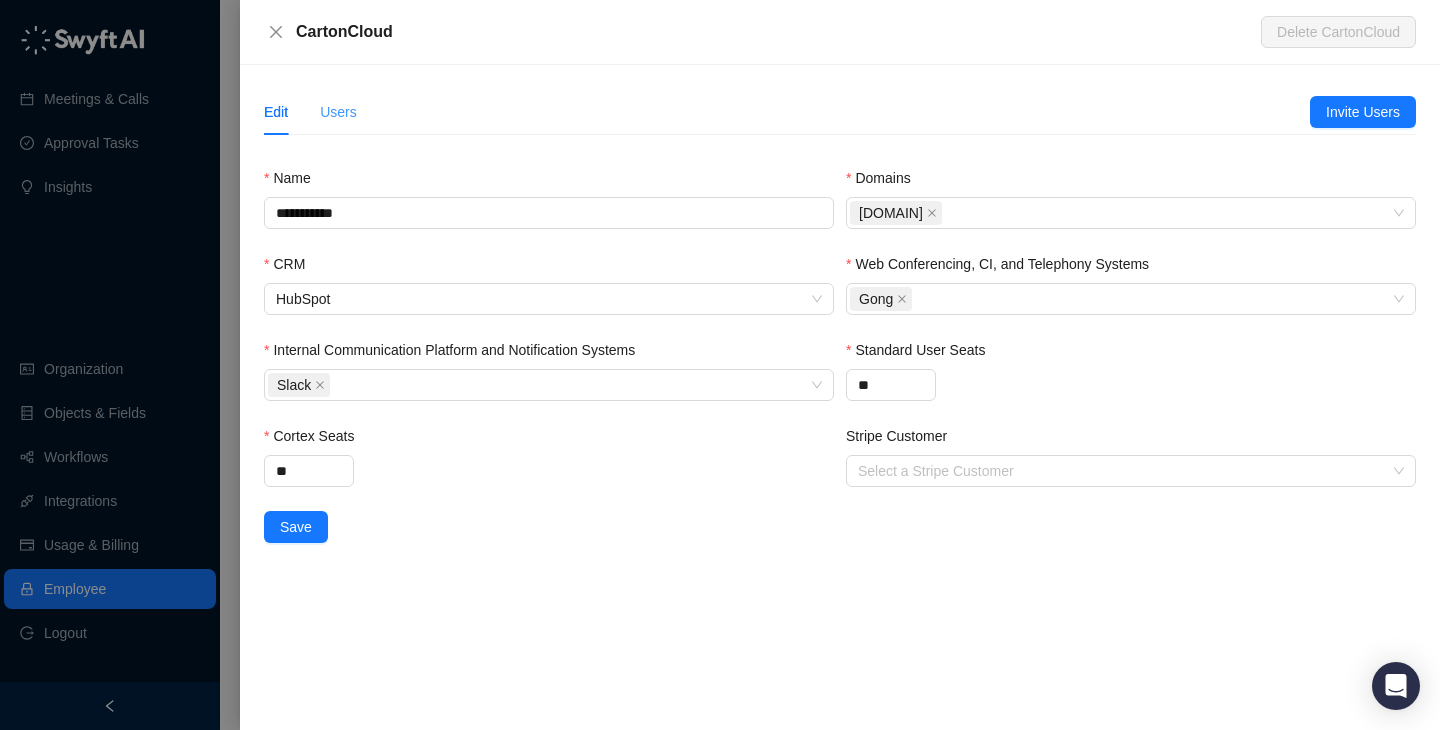 click on "Users" at bounding box center [338, 112] 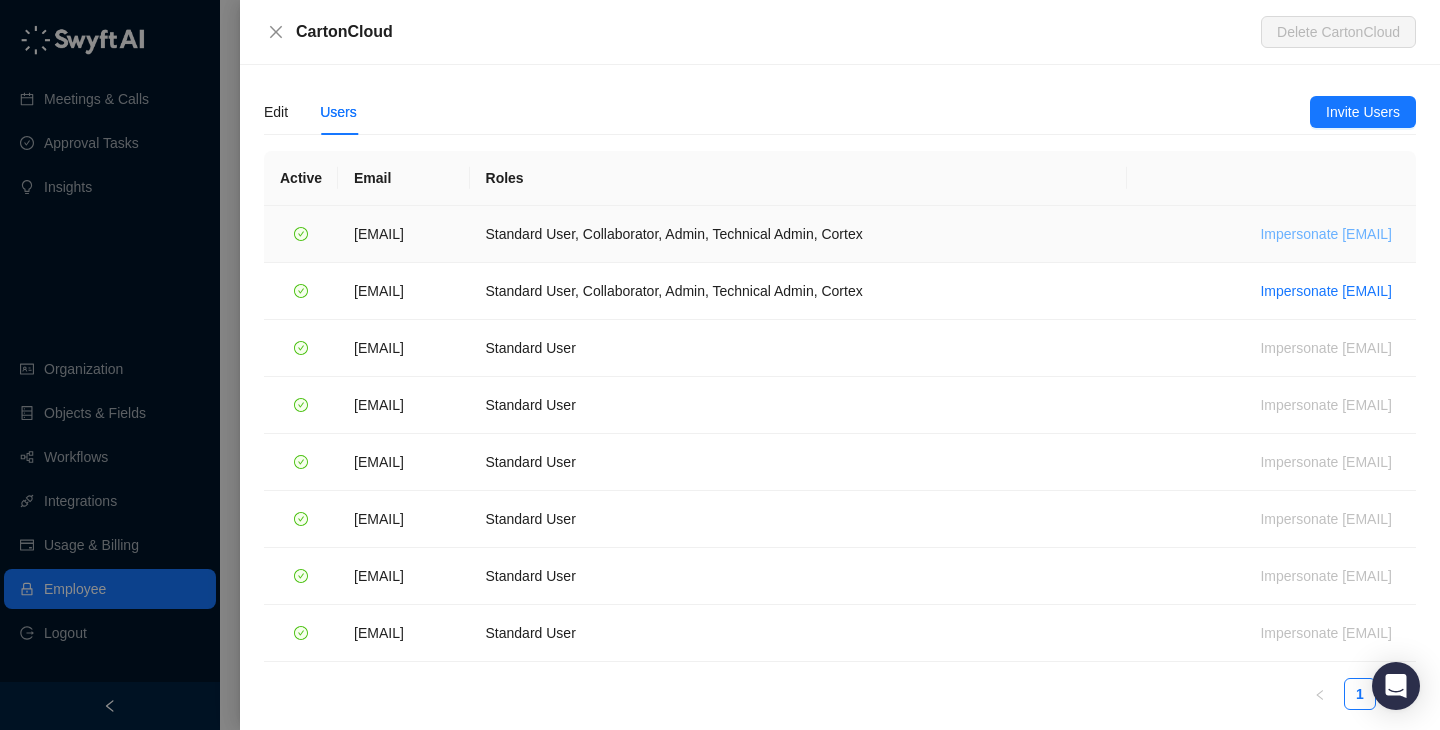 click on "Impersonate [EMAIL]" at bounding box center (1326, 234) 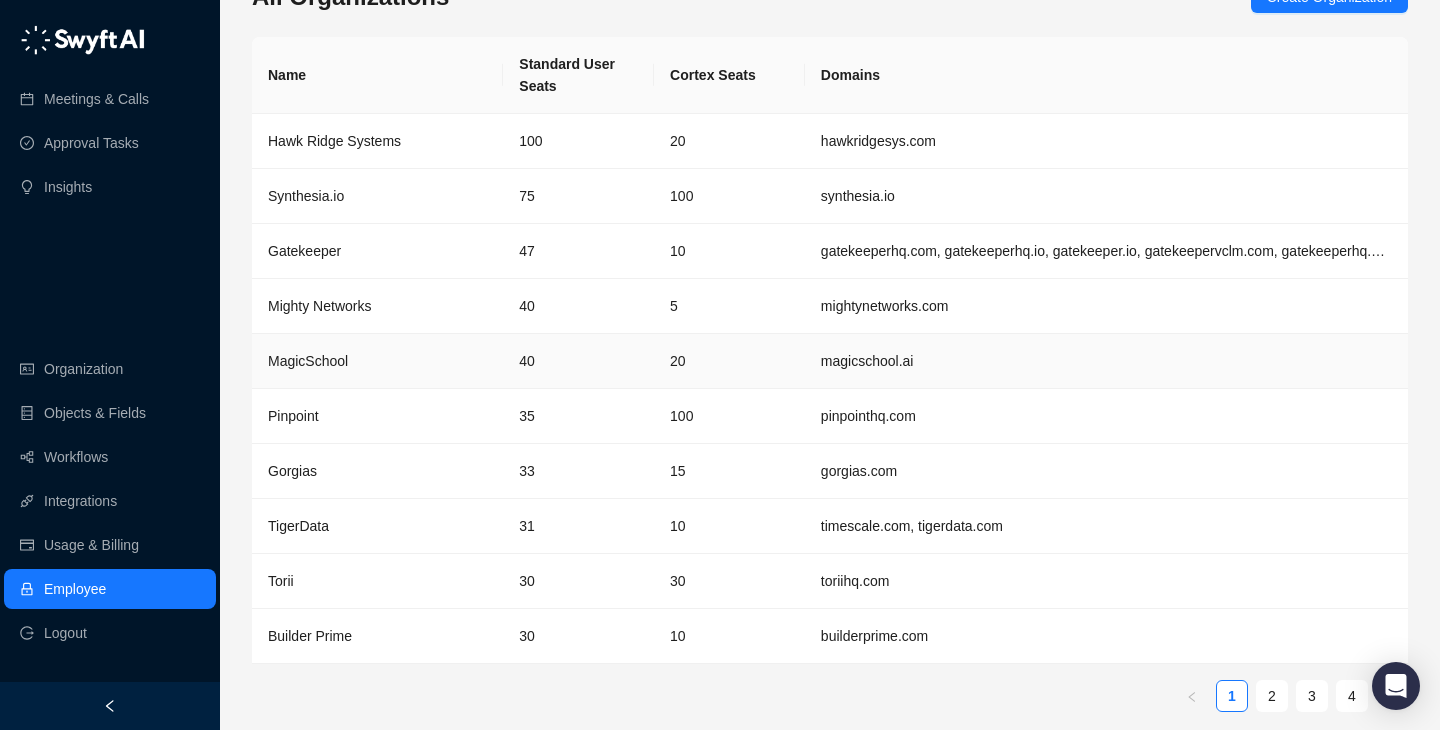 scroll, scrollTop: 65, scrollLeft: 0, axis: vertical 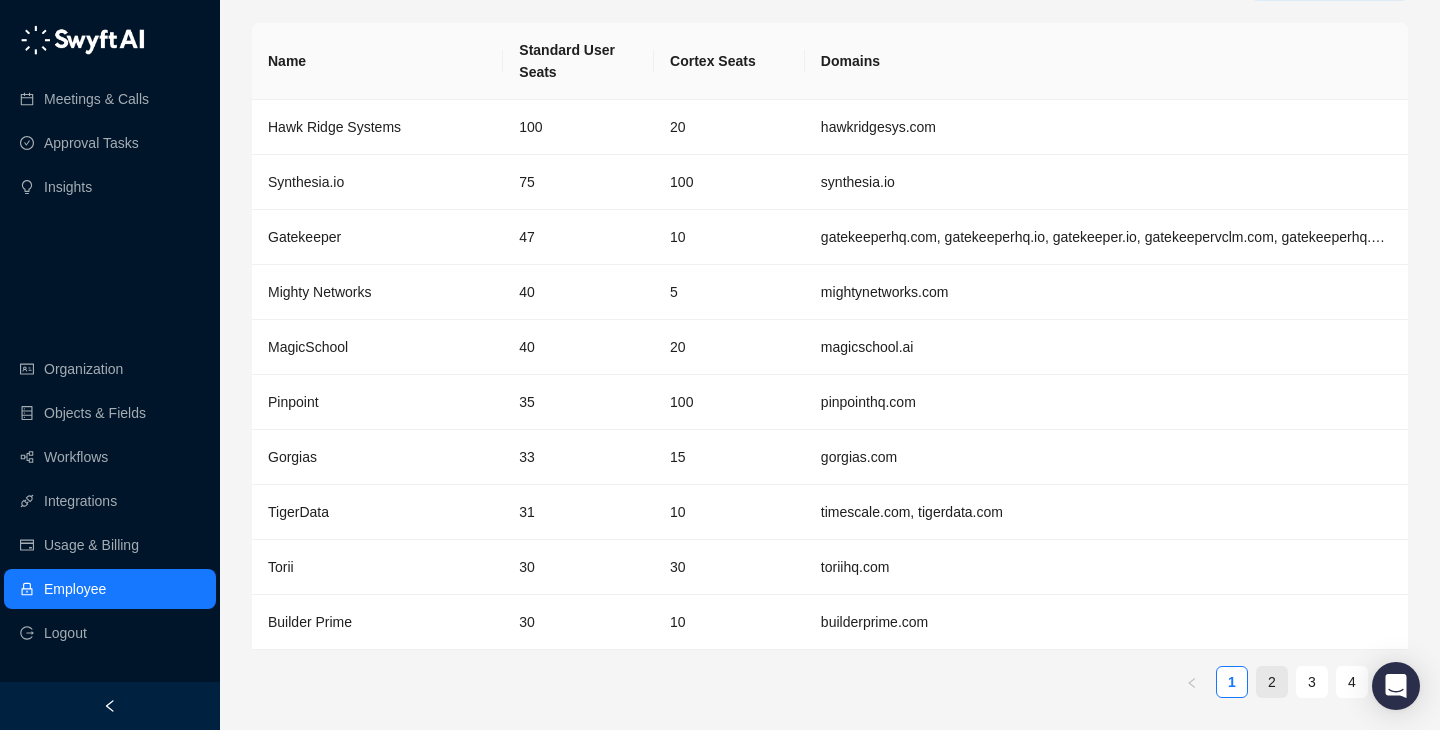 click on "2" at bounding box center [1272, 682] 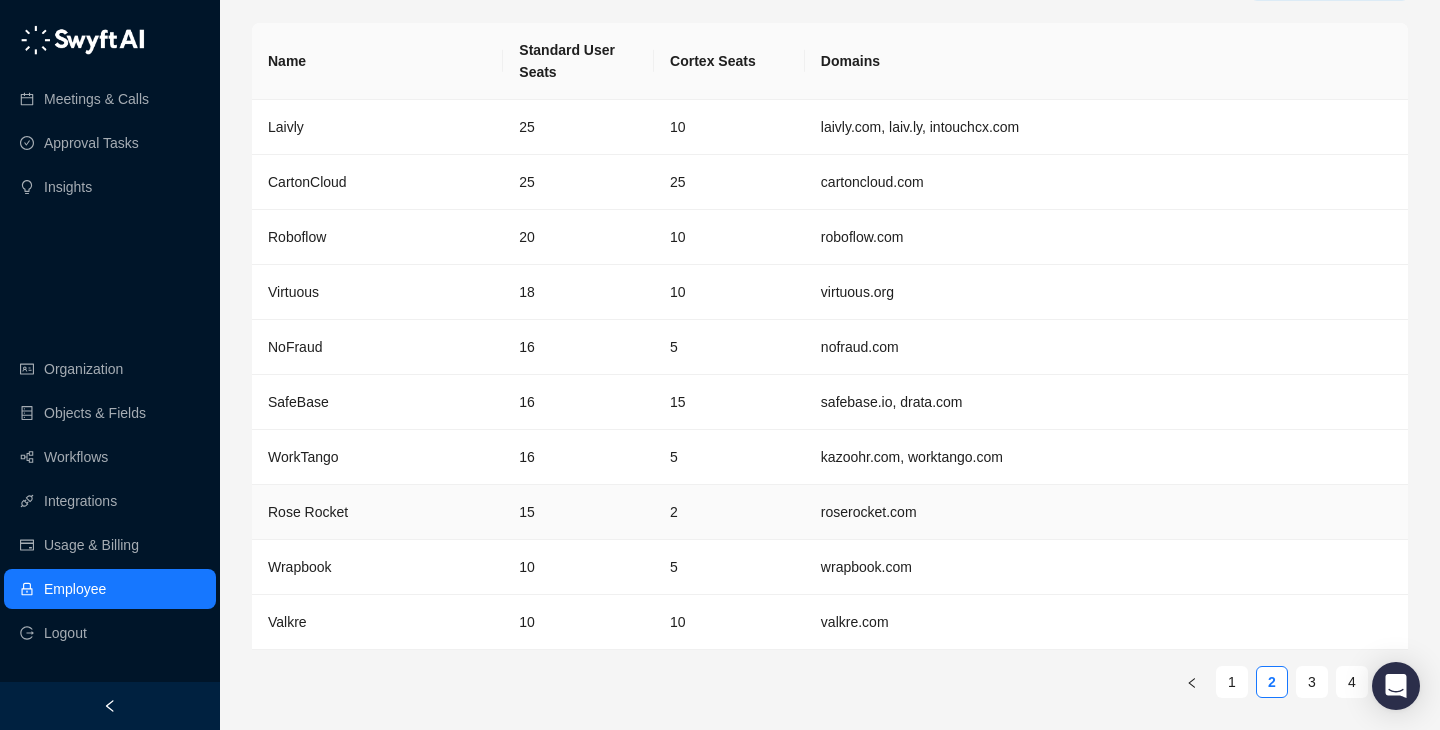 click on "15" at bounding box center (578, 512) 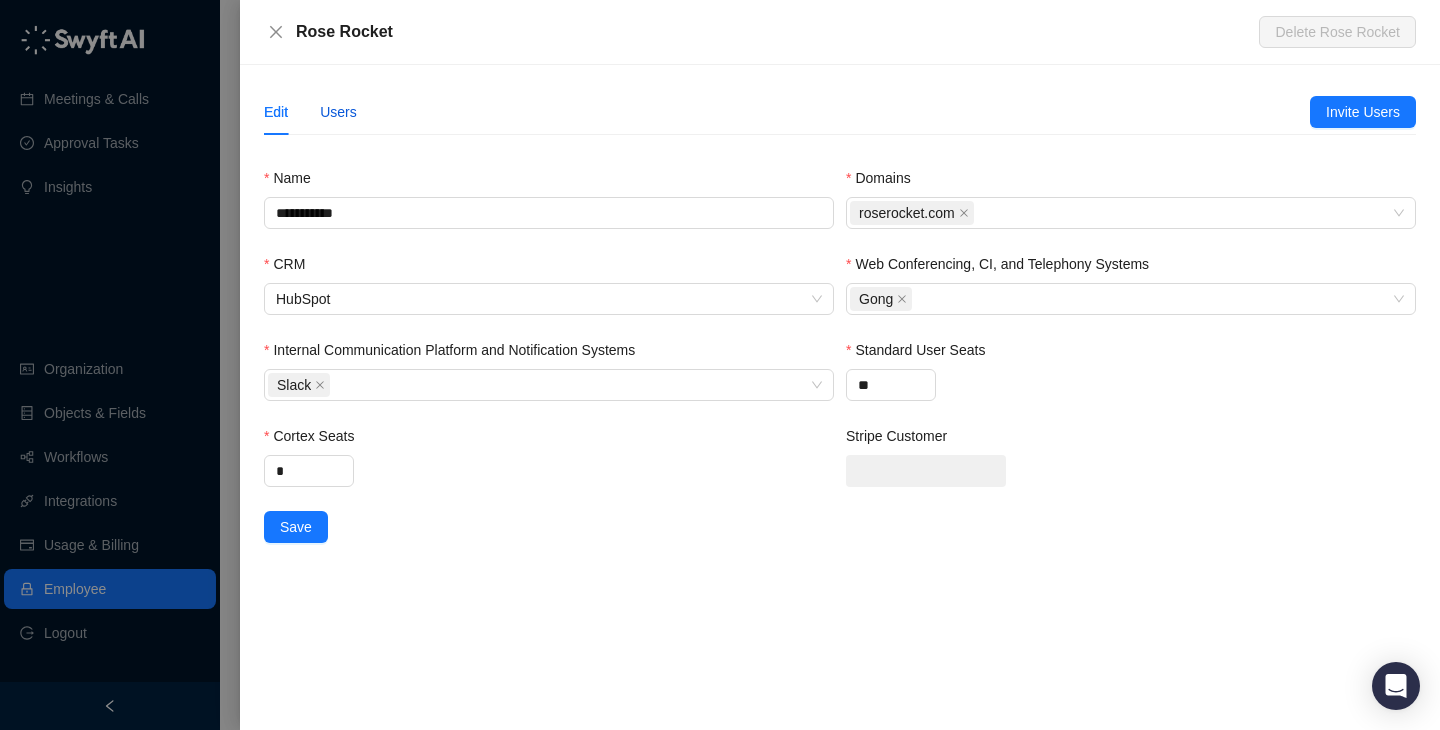 click on "Users" at bounding box center (338, 112) 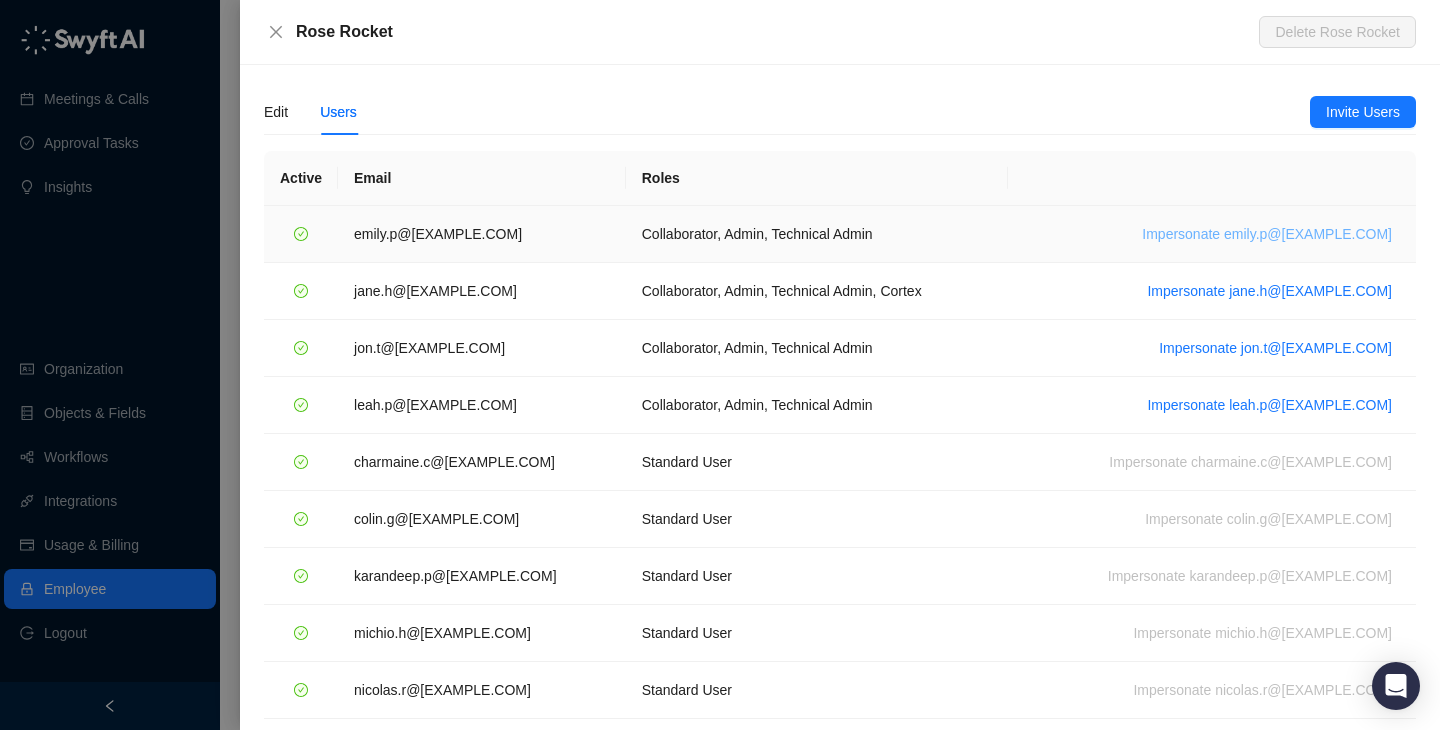 click on "Impersonate emily.p@roserocket.com" at bounding box center (1267, 234) 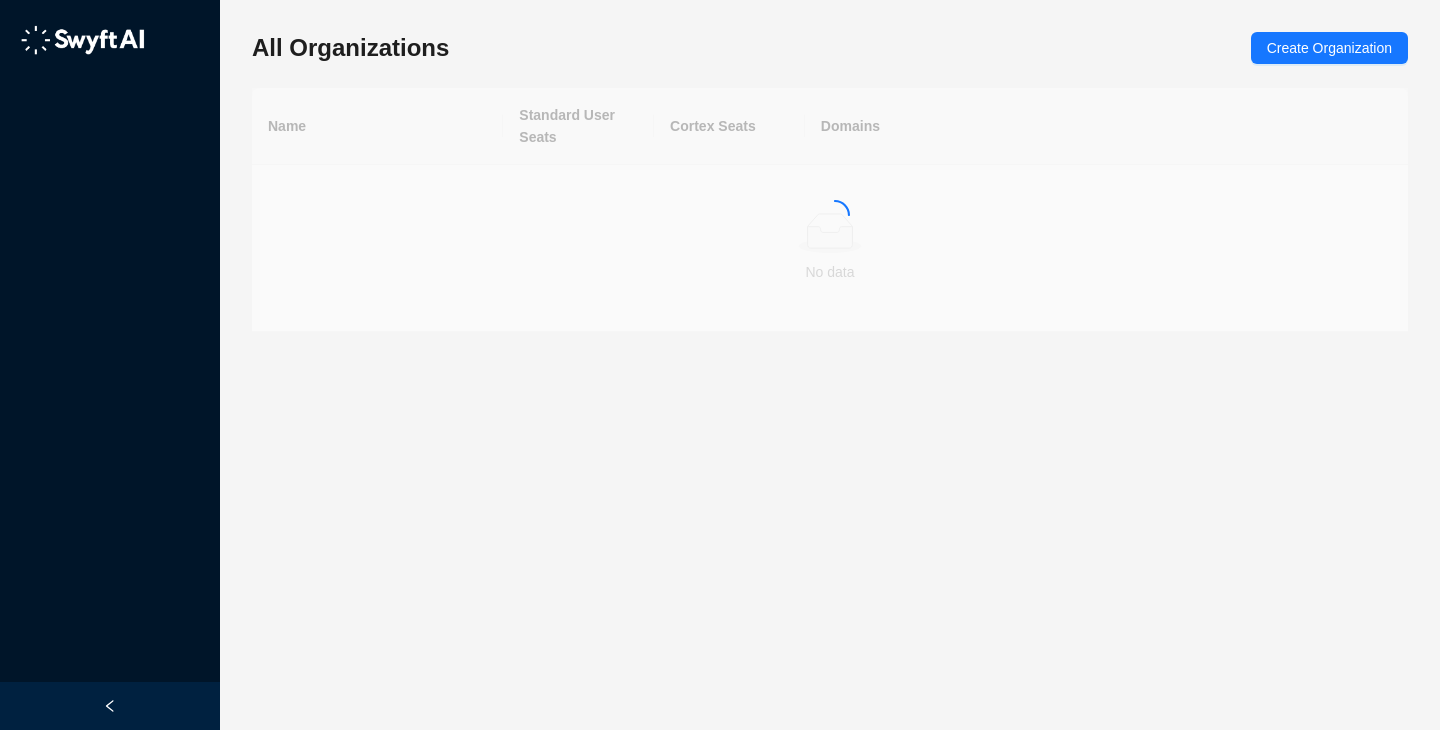 scroll, scrollTop: 0, scrollLeft: 0, axis: both 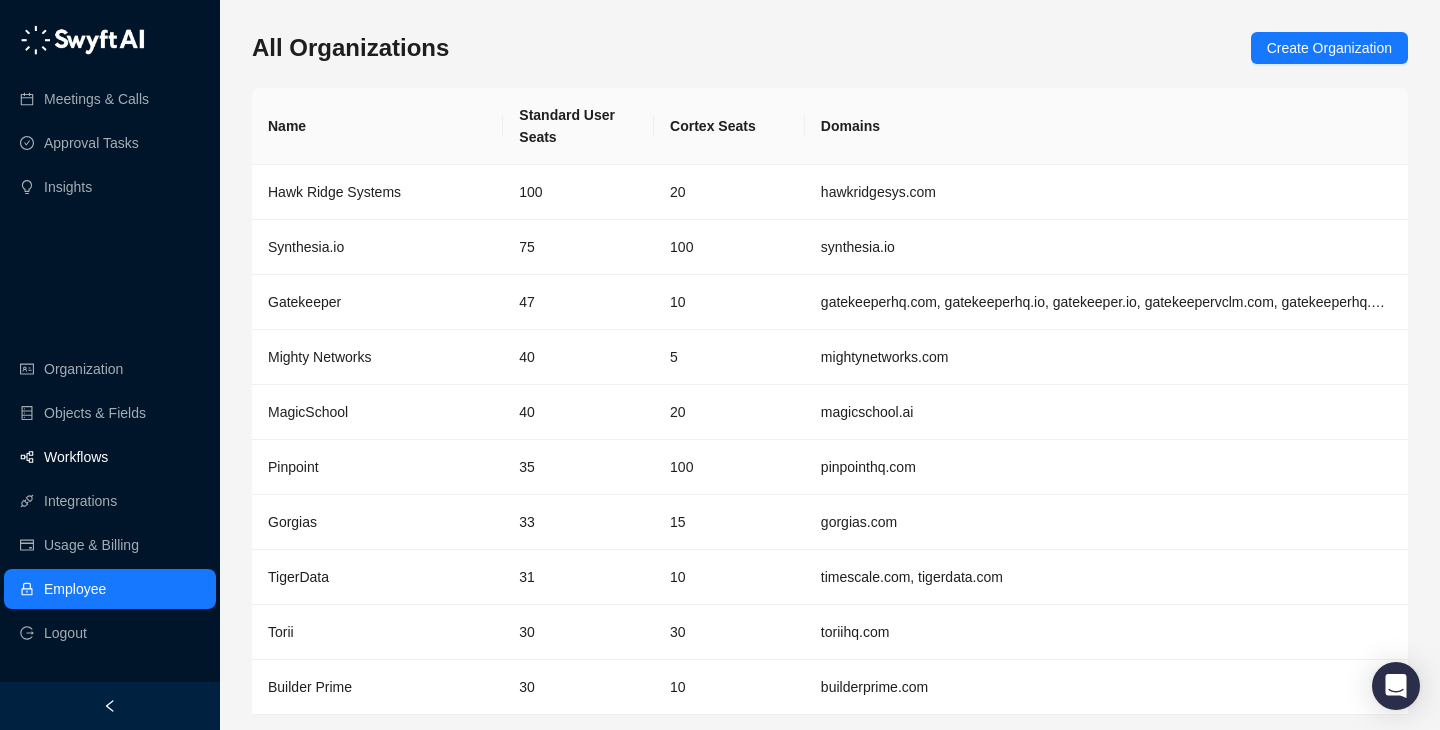 click on "Workflows" at bounding box center [110, 457] 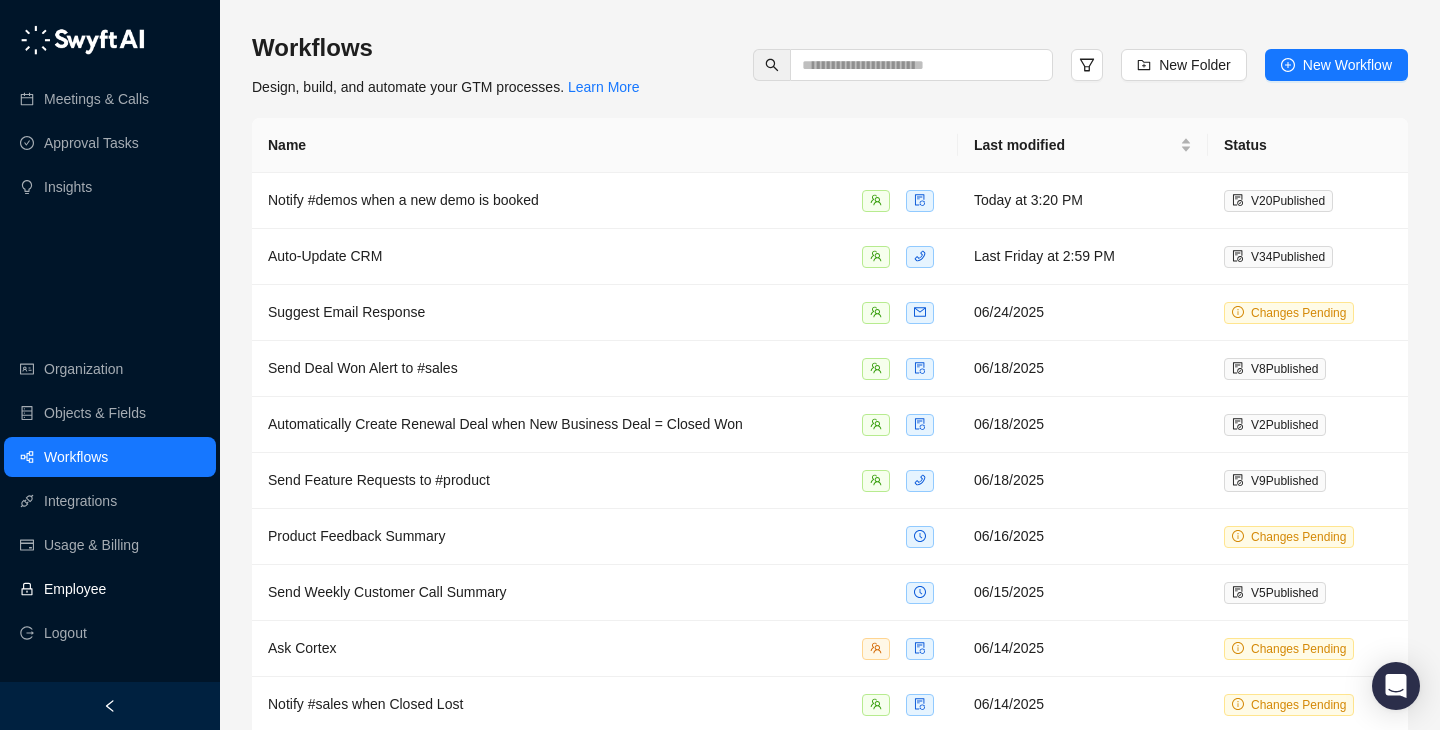 click on "Employee" at bounding box center [110, 589] 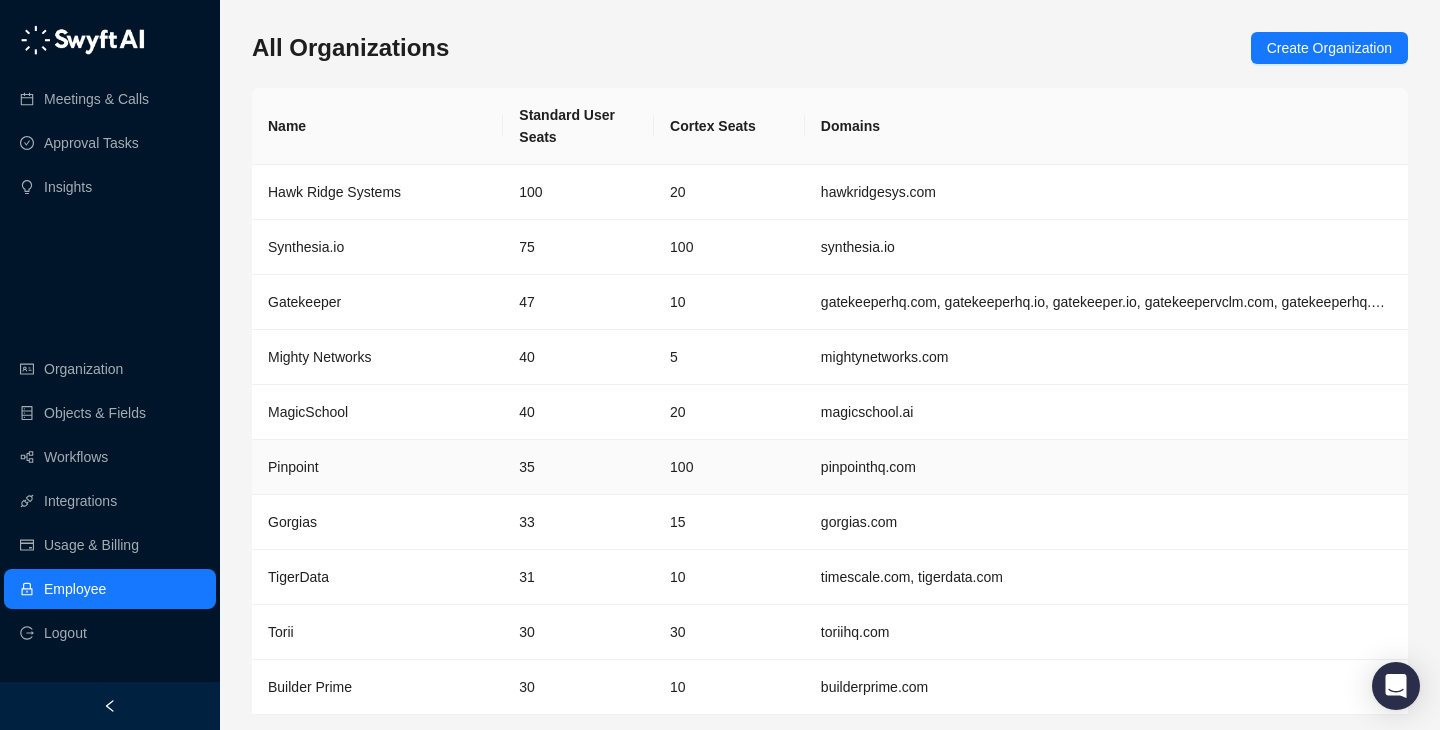 scroll, scrollTop: 65, scrollLeft: 0, axis: vertical 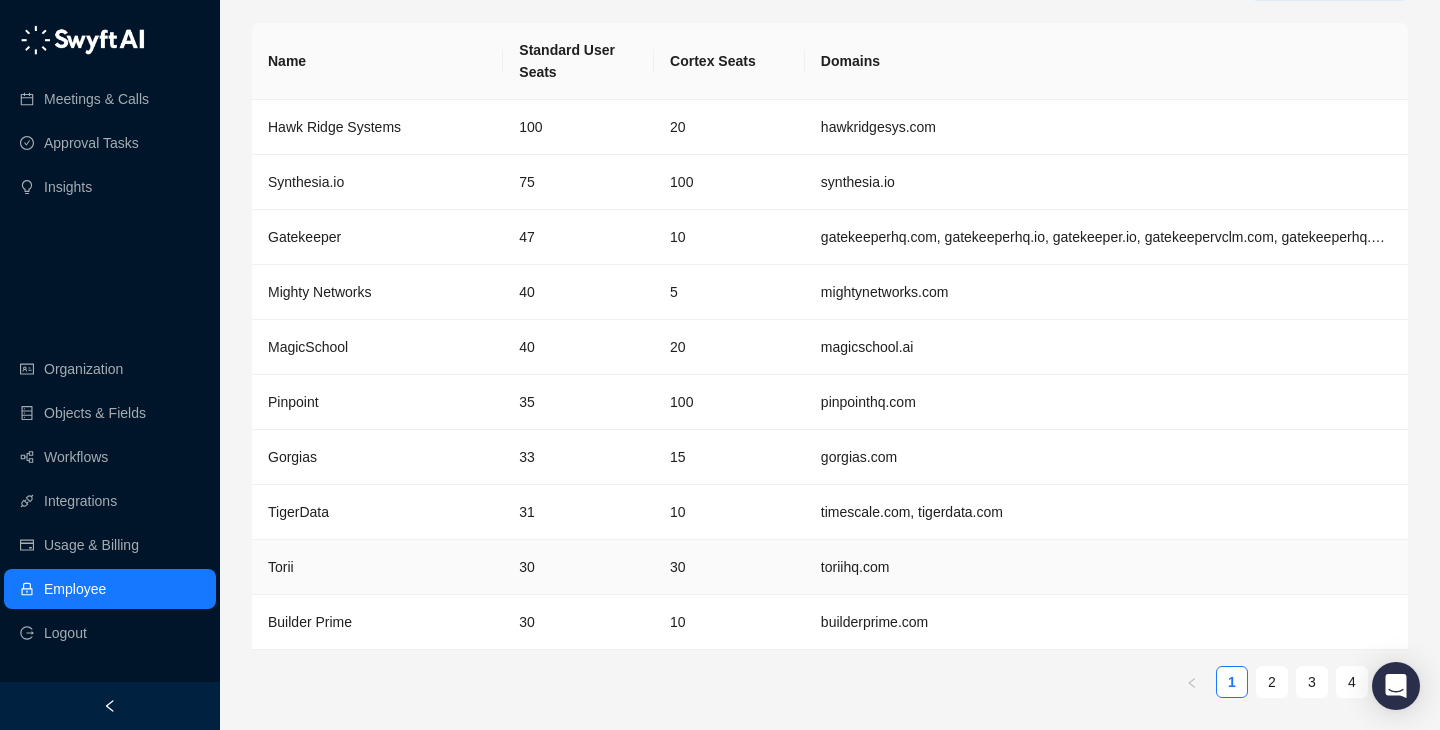 click on "[DOMAIN]" at bounding box center (1106, 567) 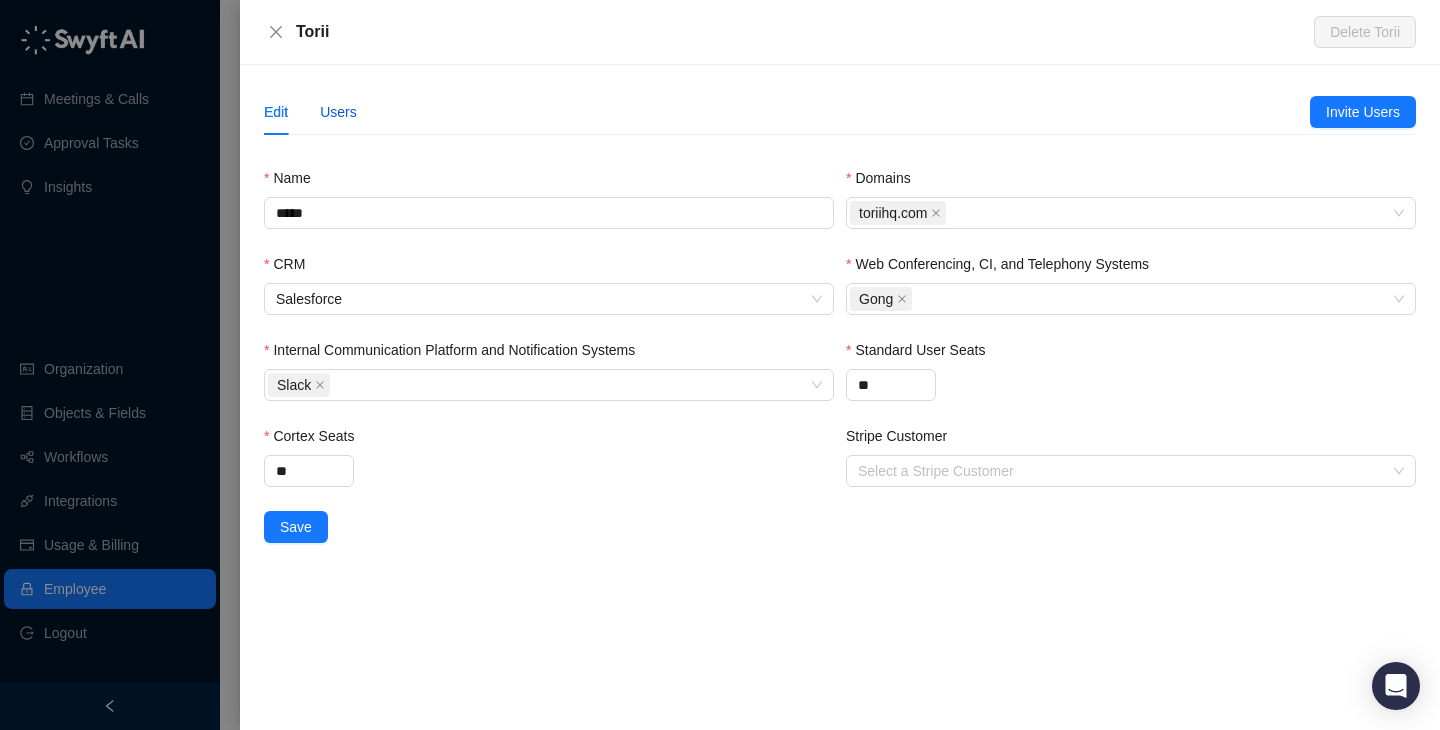 click on "Users" at bounding box center (338, 112) 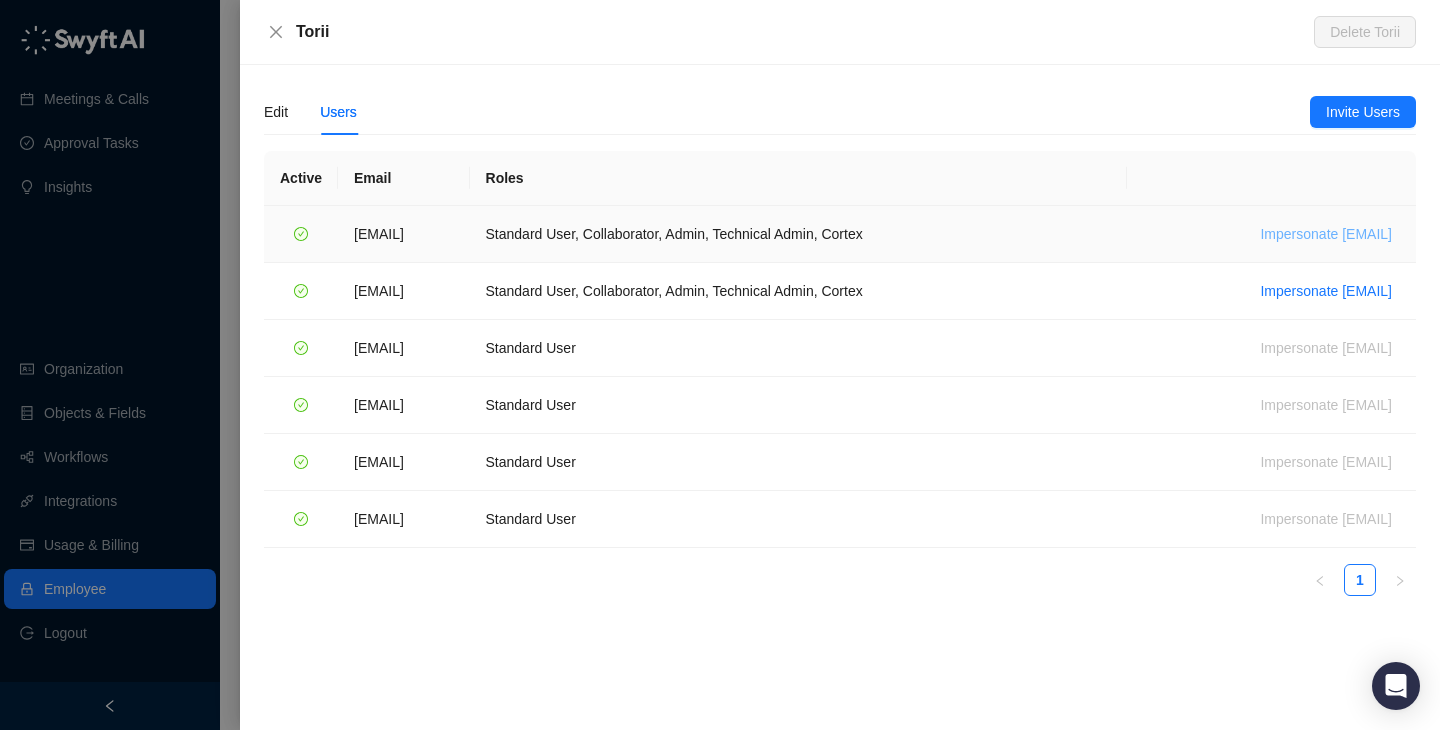 click on "Impersonate rachel.maciver@toriihq.com" at bounding box center (1326, 234) 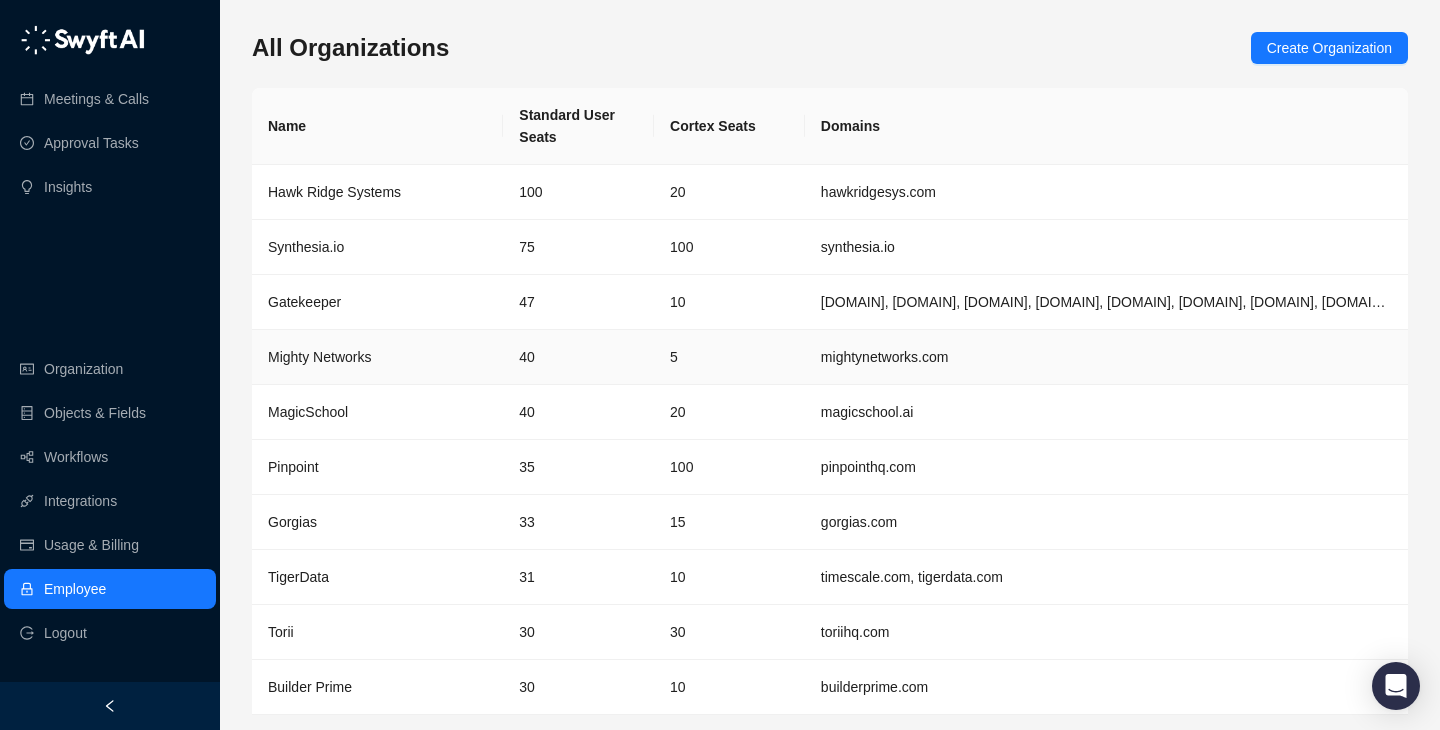 scroll, scrollTop: 65, scrollLeft: 0, axis: vertical 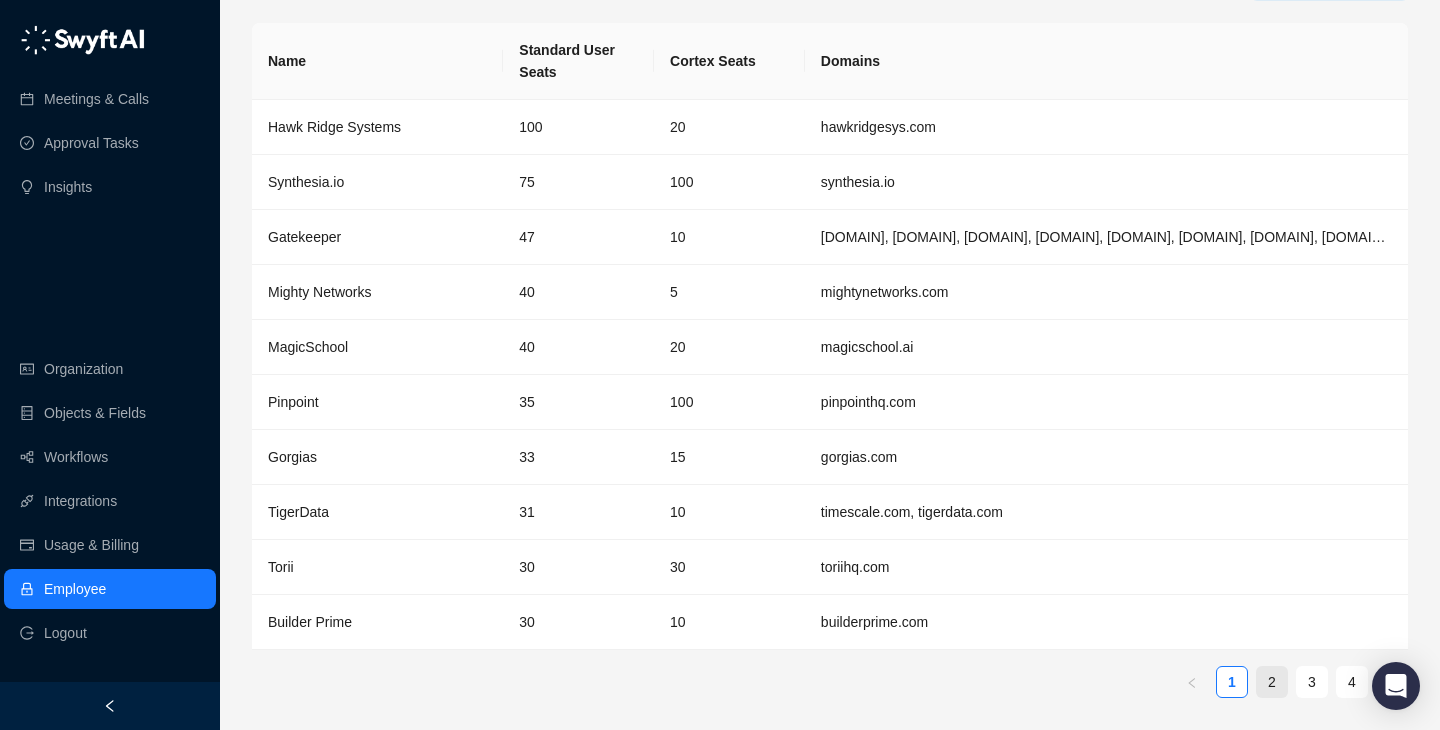 click on "2" at bounding box center (1272, 682) 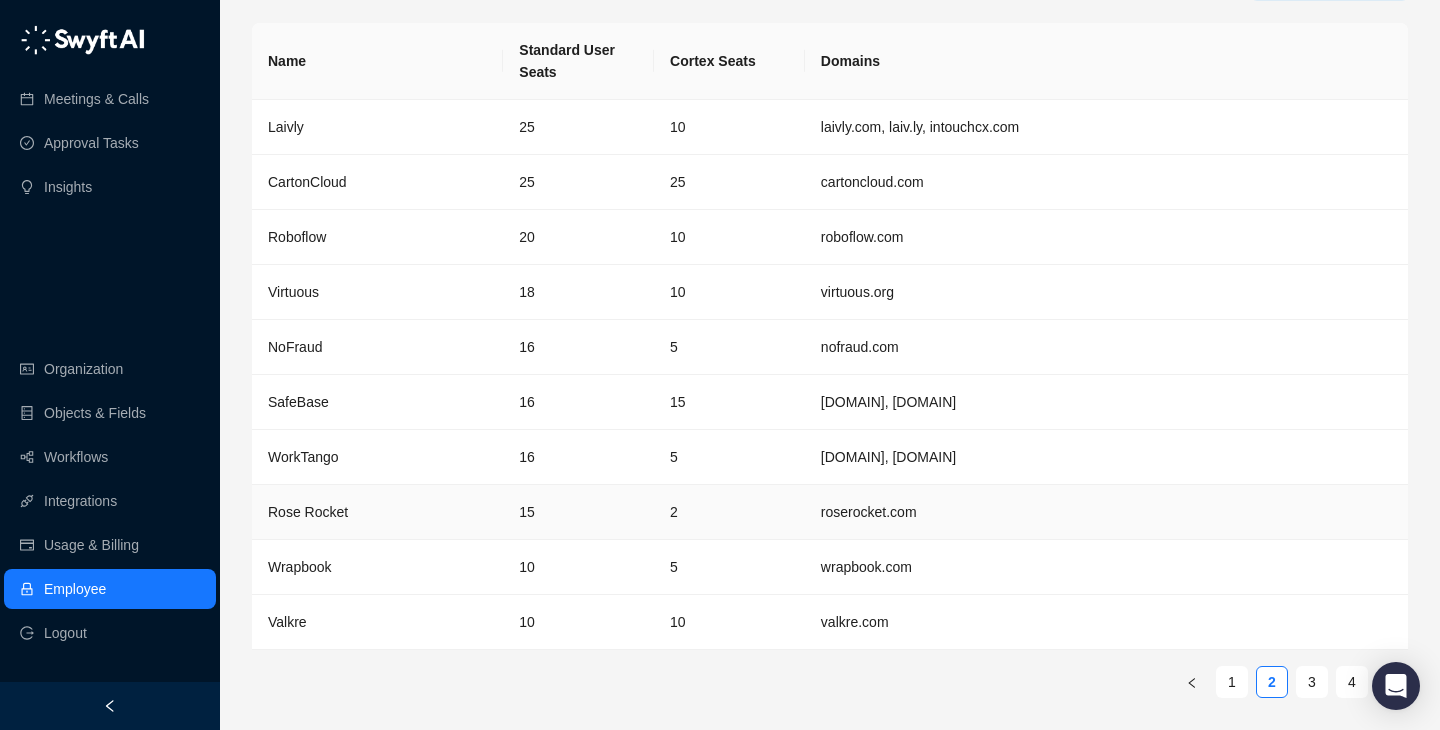 click on "roserocket.com" at bounding box center (1106, 512) 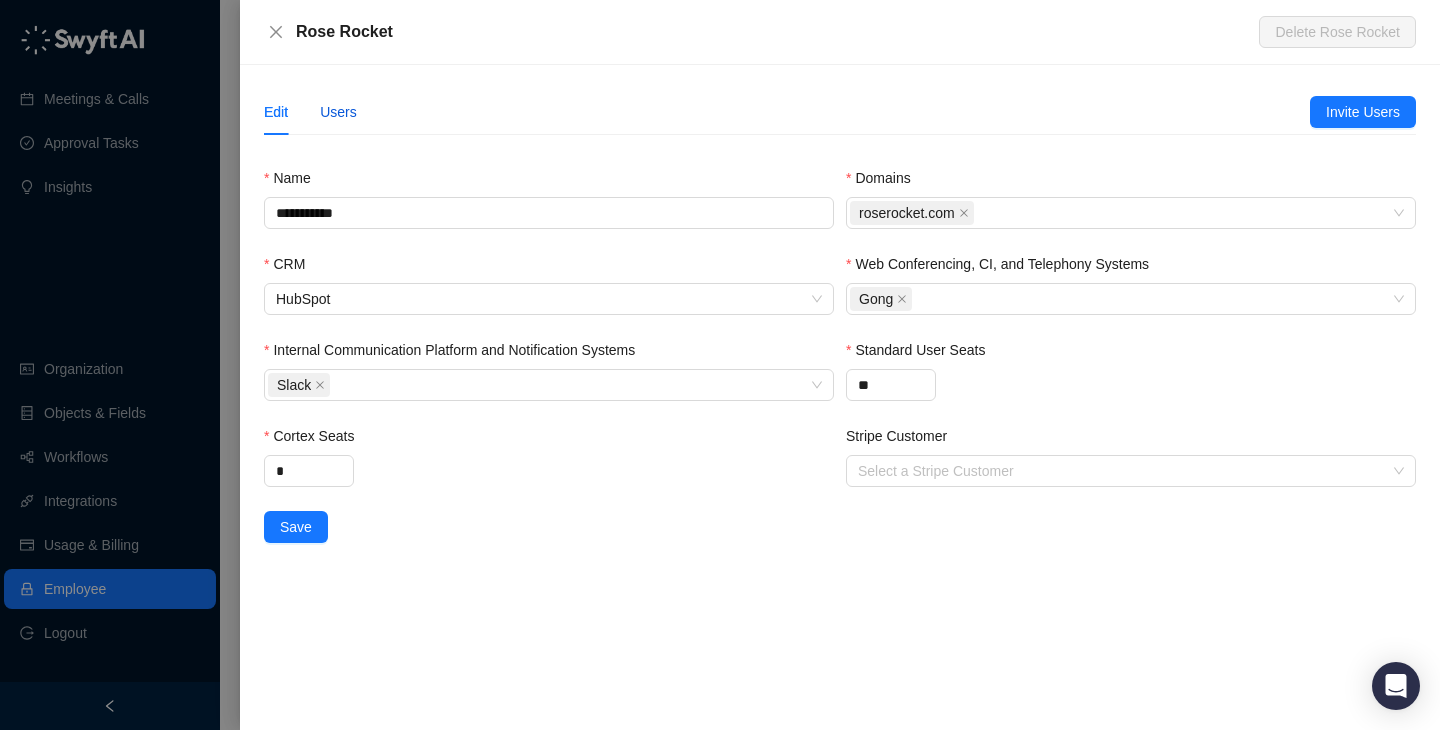 click on "Users" at bounding box center (338, 112) 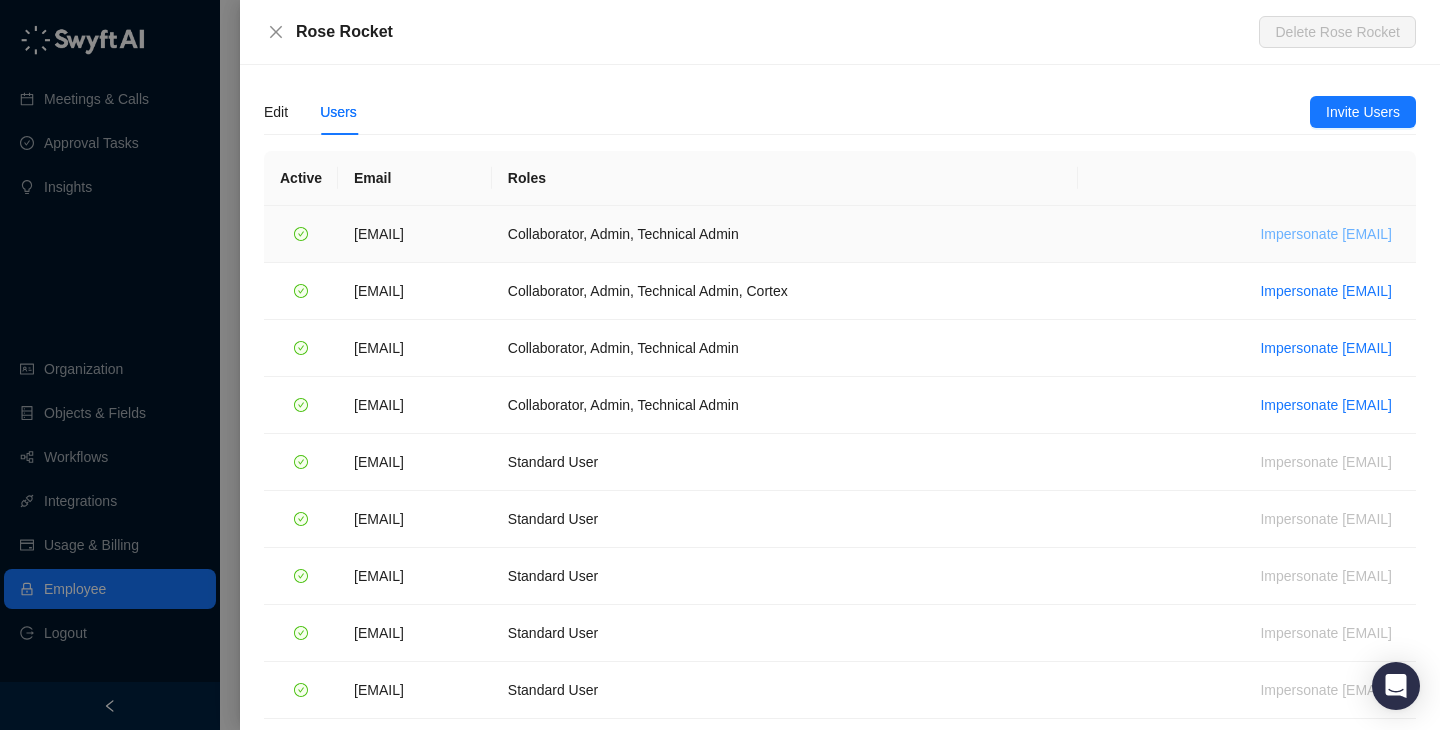 click on "Impersonate emily.p@roserocket.com" at bounding box center [1326, 234] 